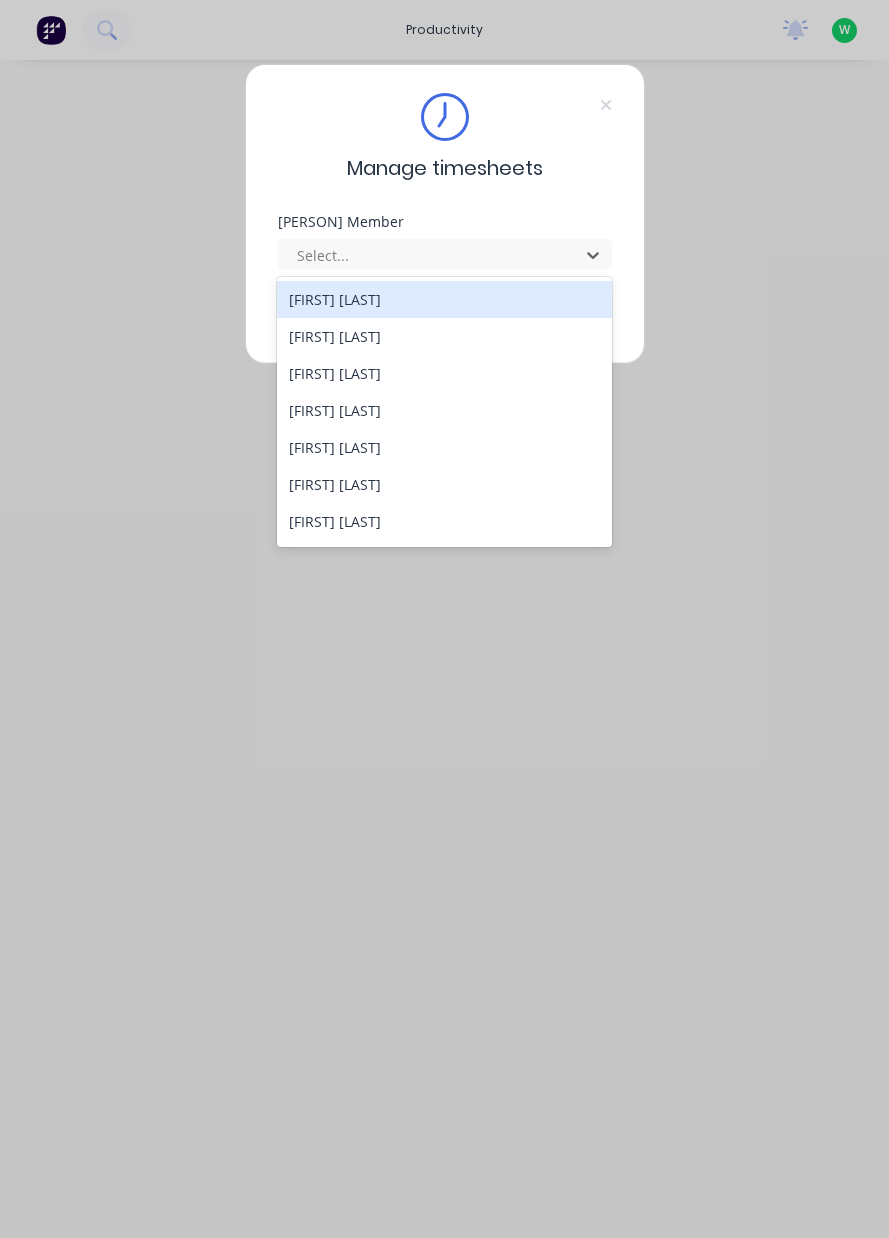 scroll, scrollTop: 0, scrollLeft: 0, axis: both 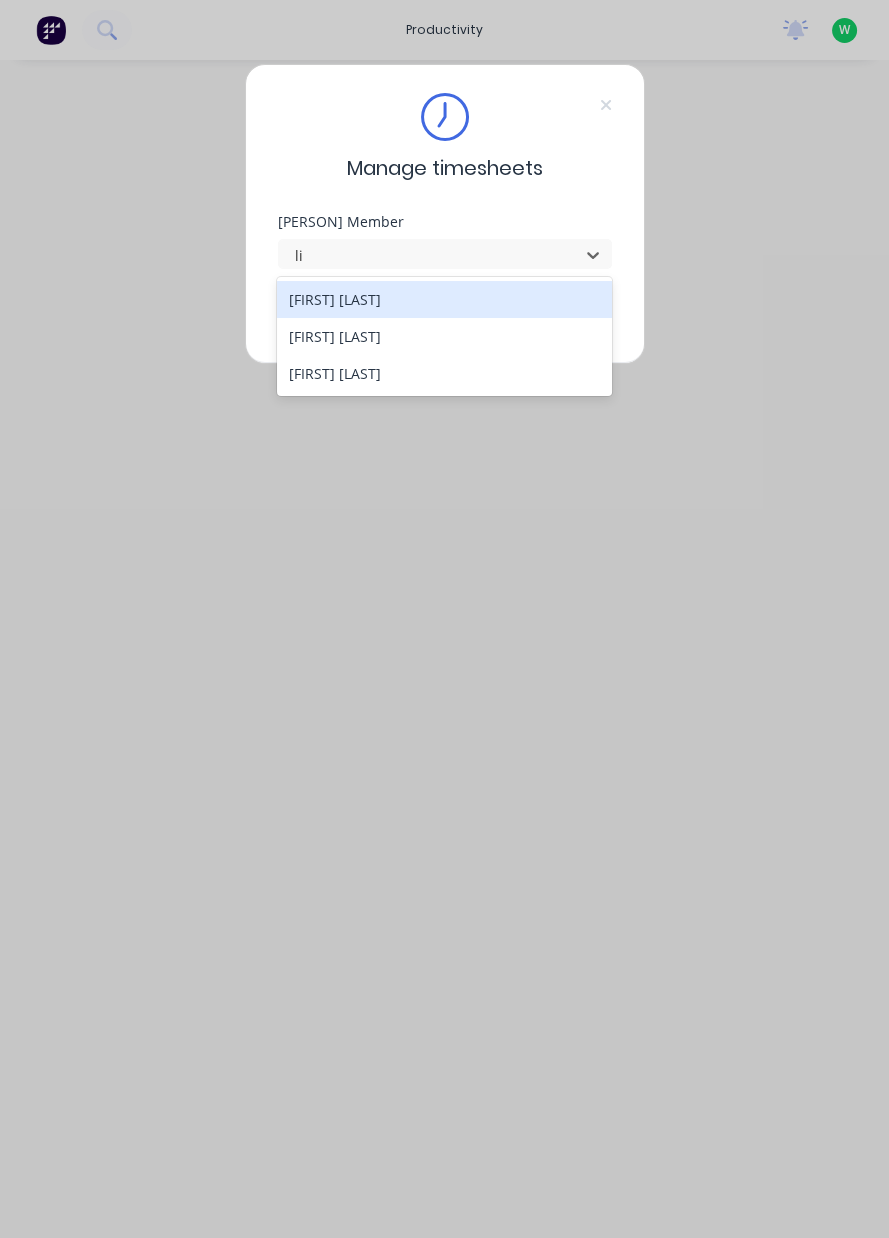 click on "[FIRST] [LAST]" at bounding box center [444, 336] 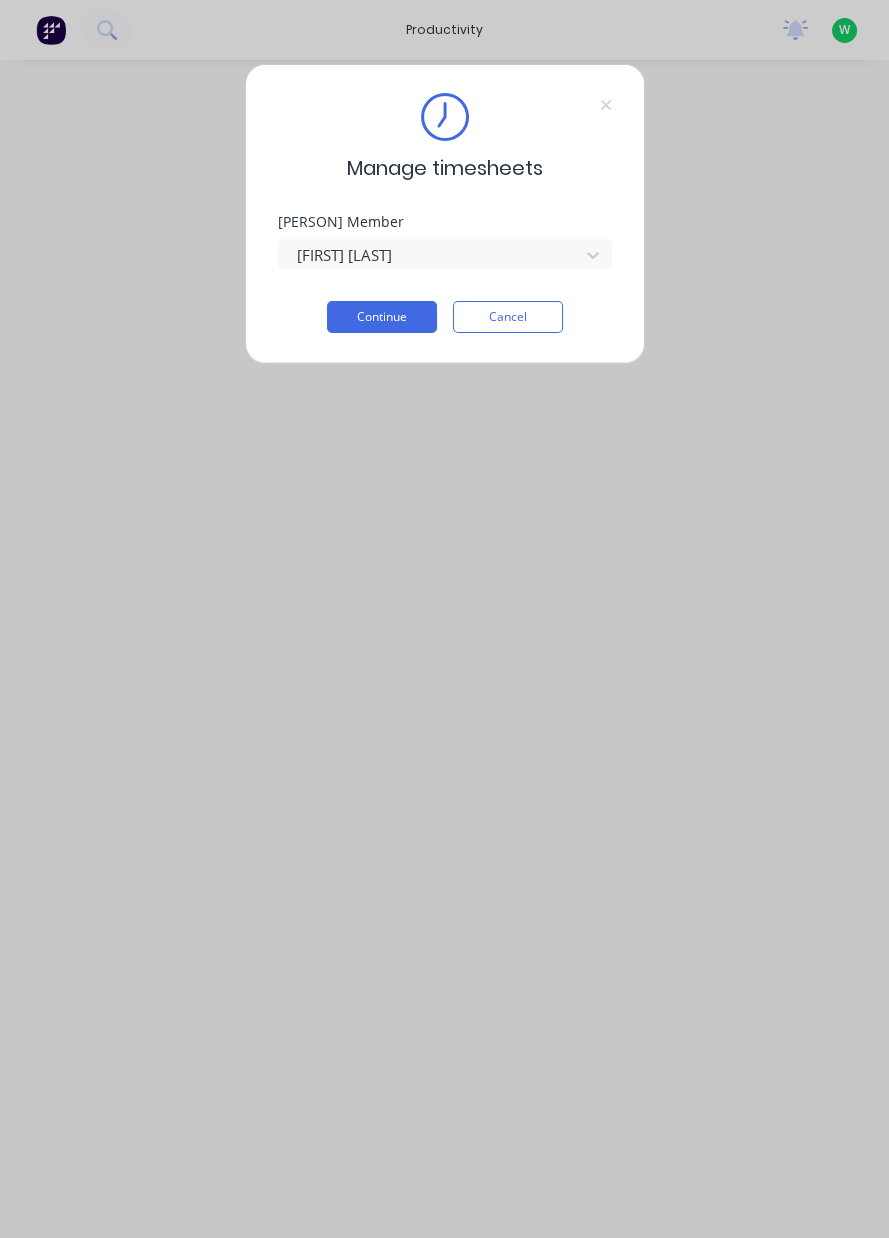click on "Continue" at bounding box center (382, 317) 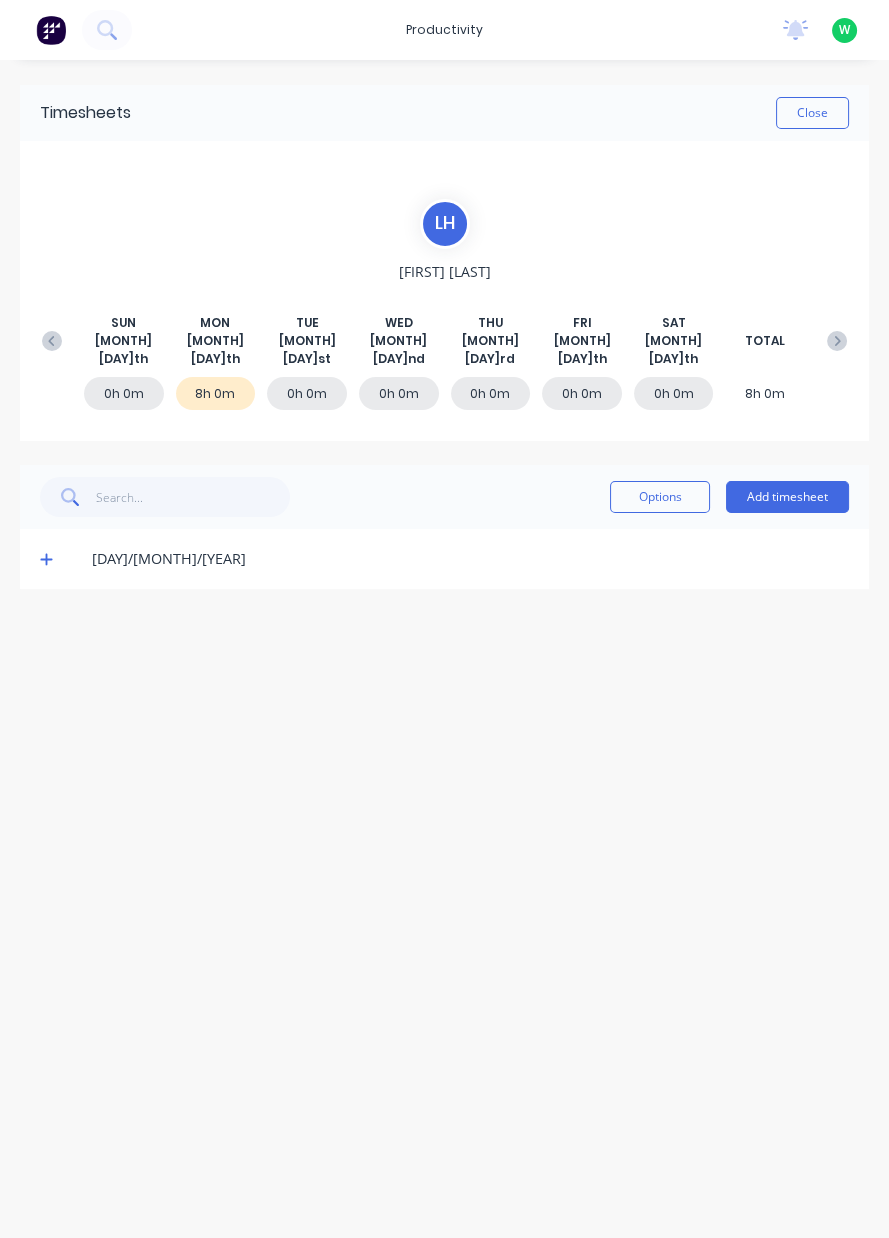 scroll, scrollTop: 25, scrollLeft: 0, axis: vertical 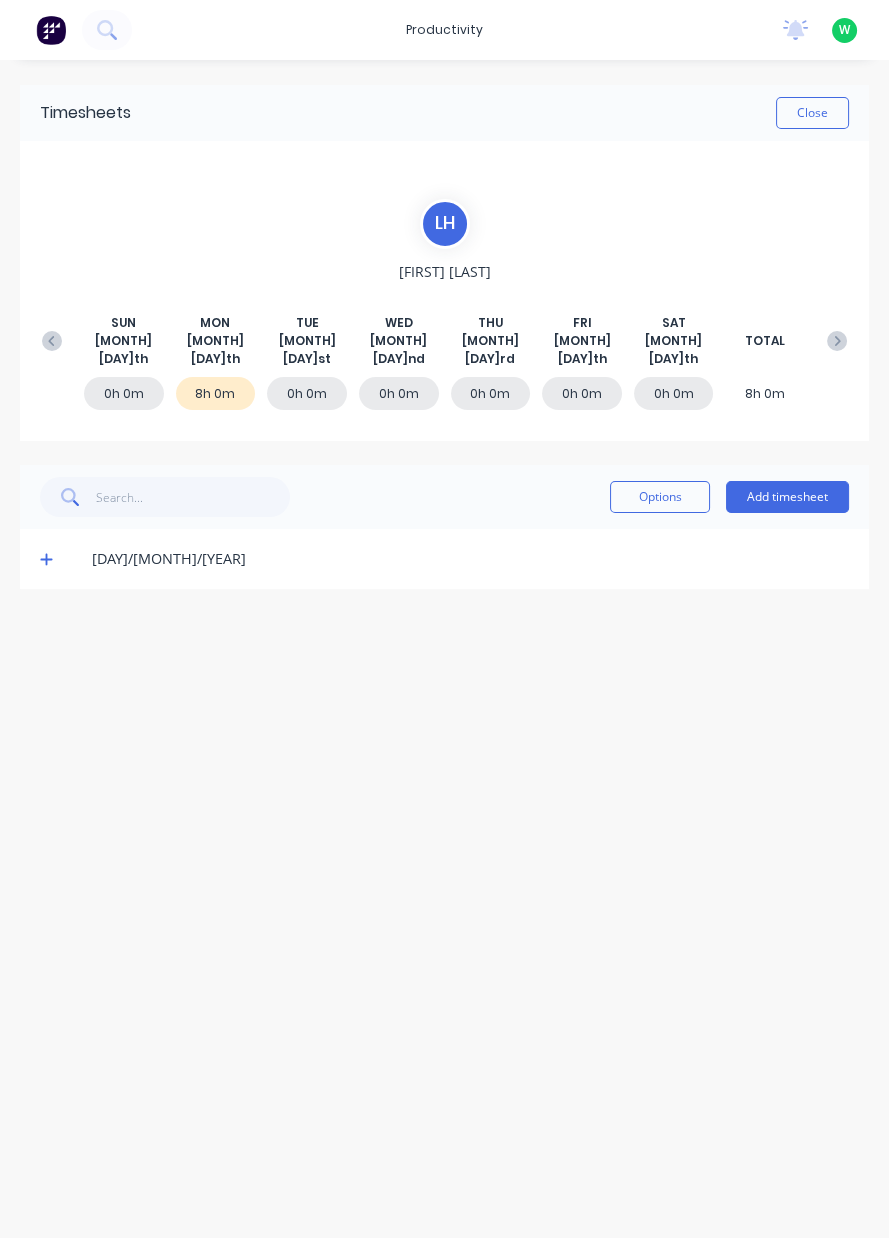 click at bounding box center [50, 559] 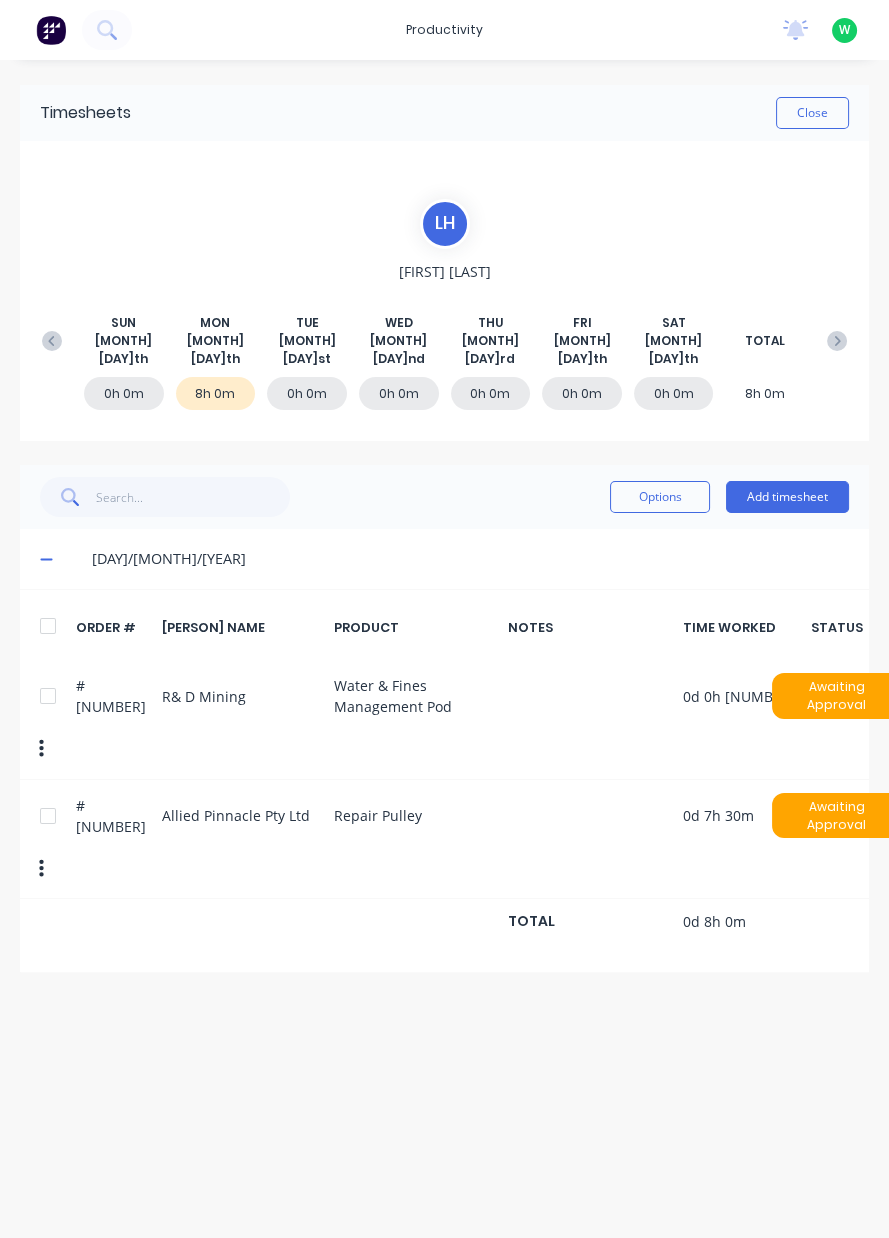 click at bounding box center [46, 560] 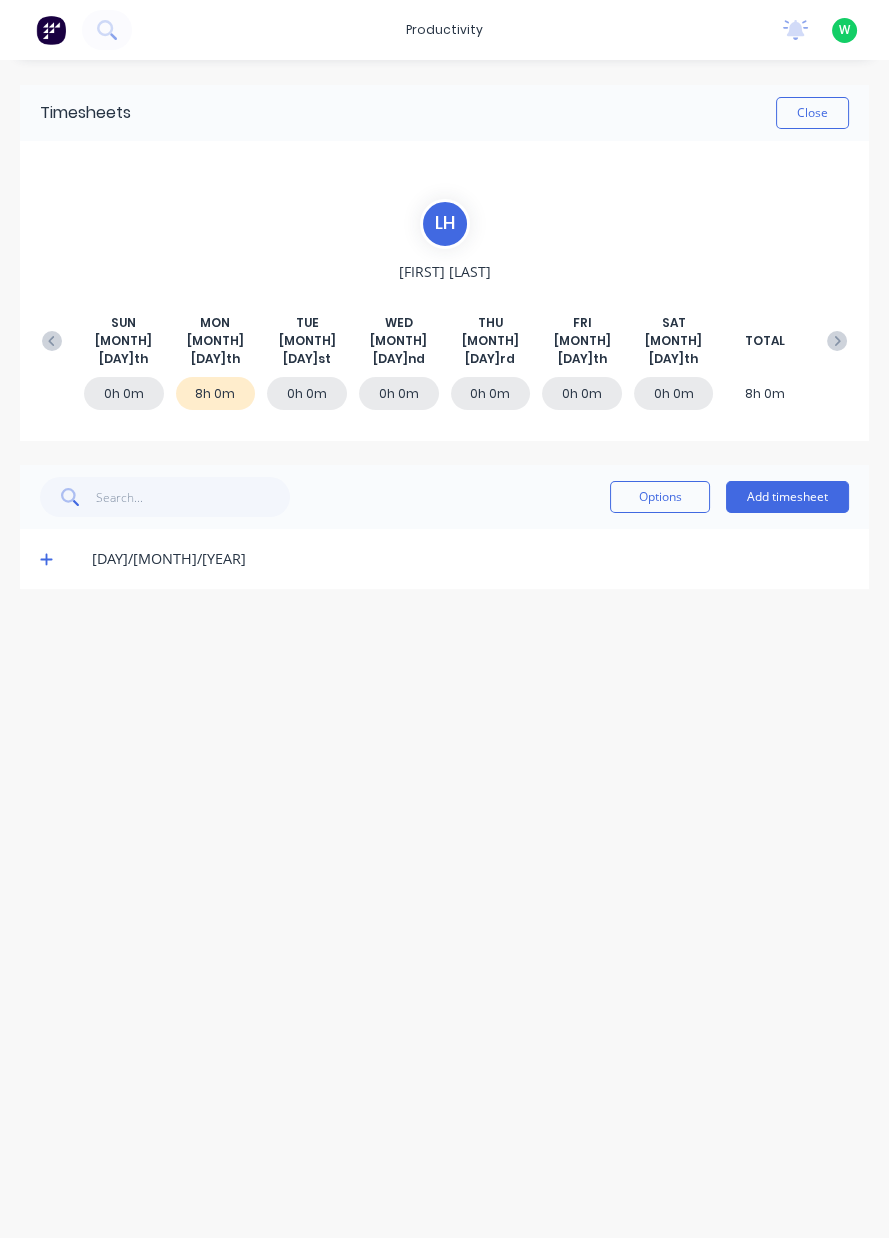 scroll, scrollTop: 0, scrollLeft: 0, axis: both 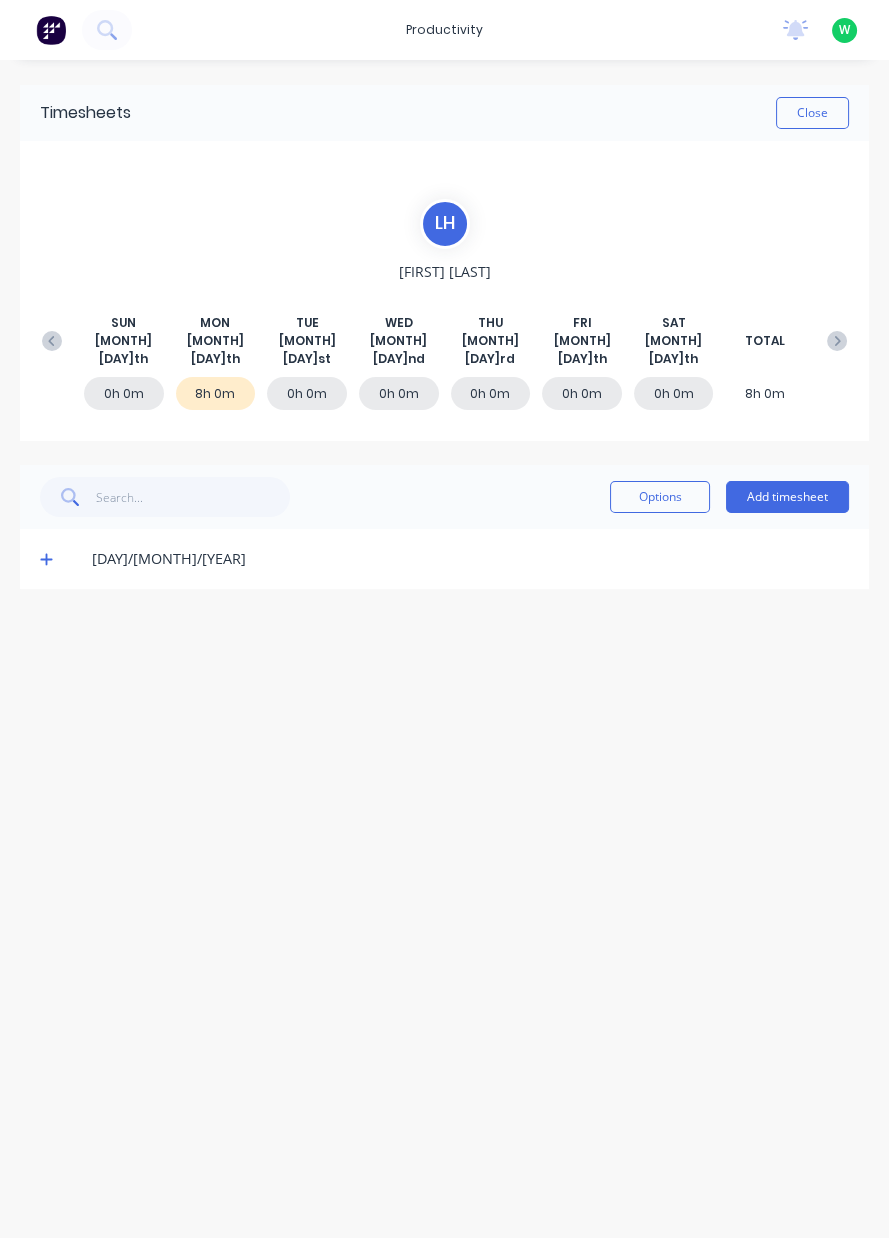 click on "Timesheets Close L H [FIRST] [LAST] [DAY] [MONTH] [DAY] [MONTH] [DAY] [MONTH] [DAY] [MONTH] [DAY] [MONTH] [DAY] [MONTH] TOTAL 0h 0m 8h 0m 0h 0m 0h 0m 0h 0m 0h 0m 0h 0m 8h 0m Options Add timesheet [DAY]/[MONTH]/[YEAR]" at bounding box center [444, 629] 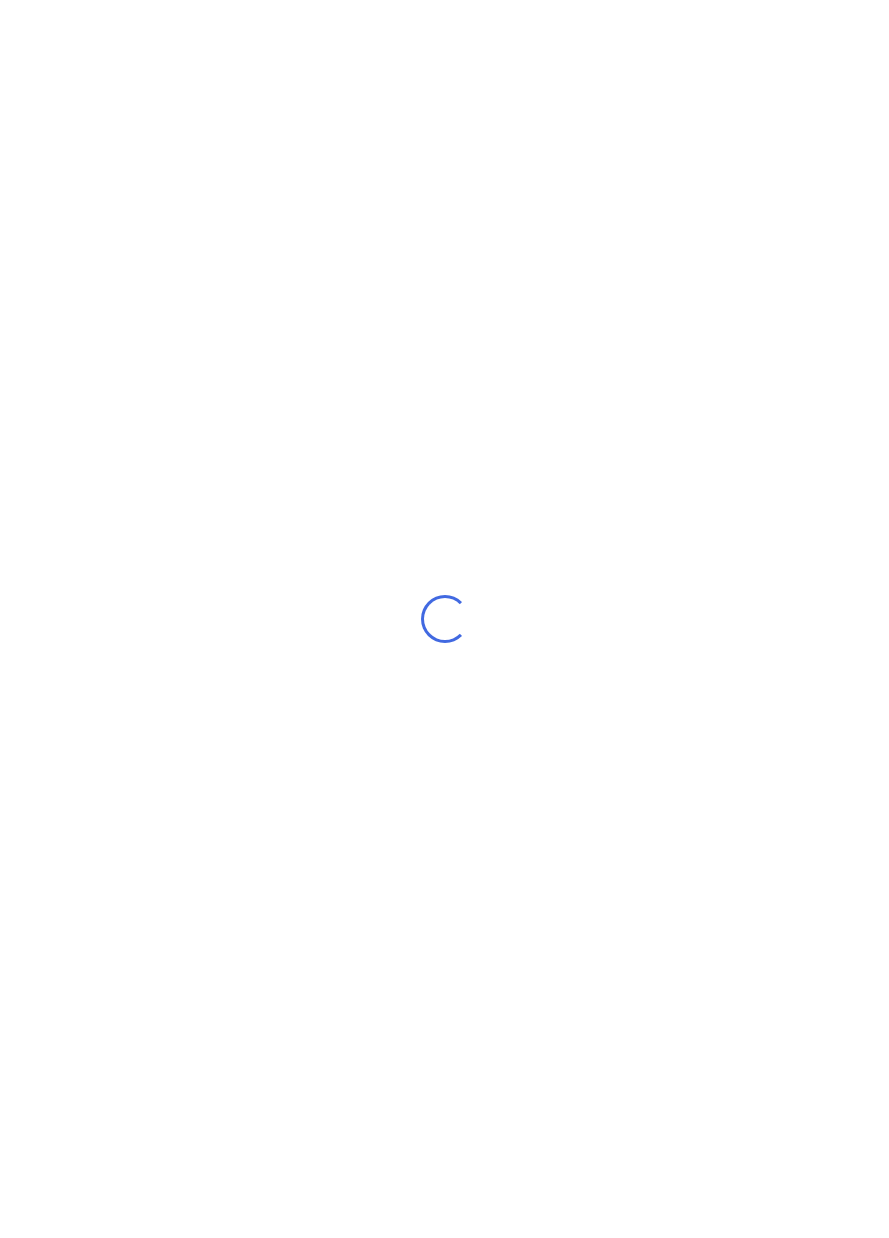 scroll, scrollTop: 0, scrollLeft: 0, axis: both 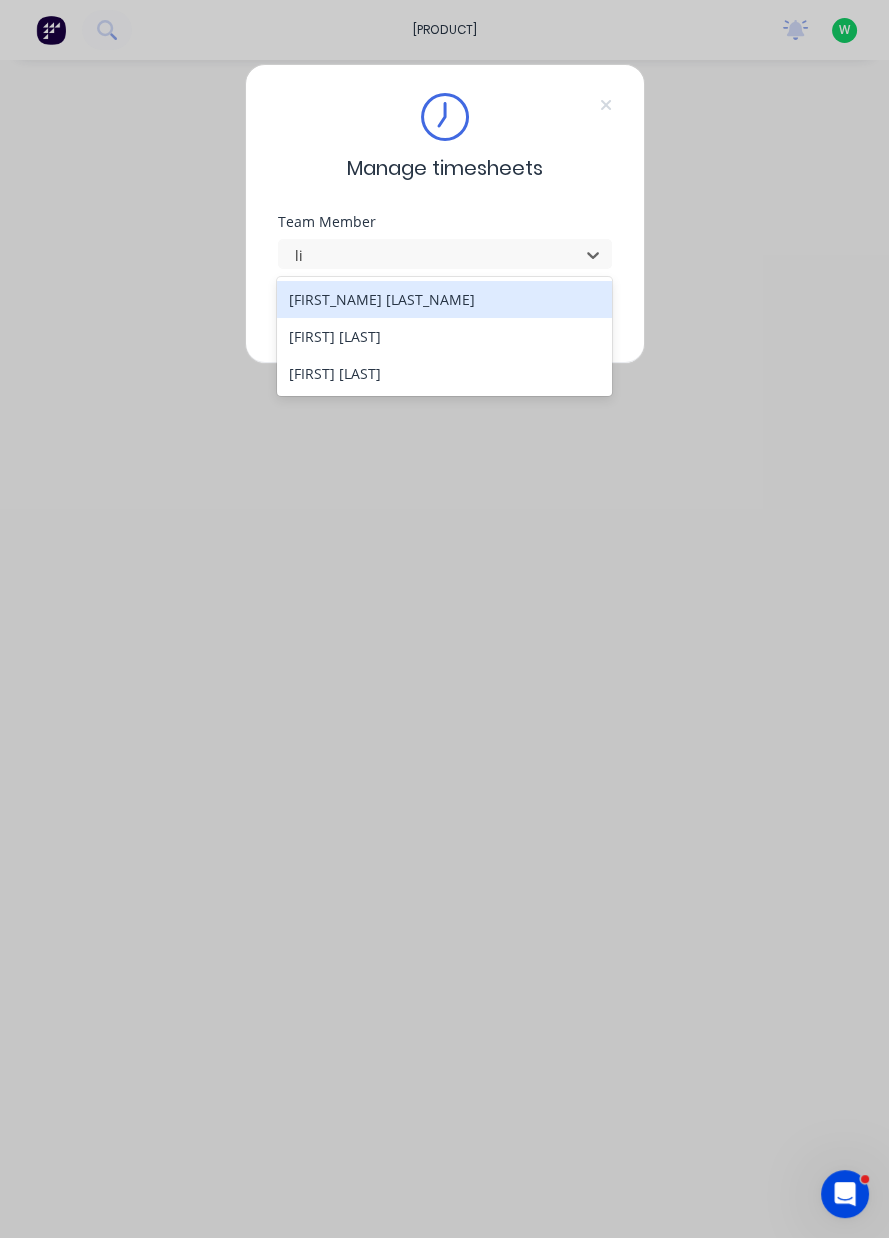 click on "[FIRST] [LAST]" at bounding box center [444, 336] 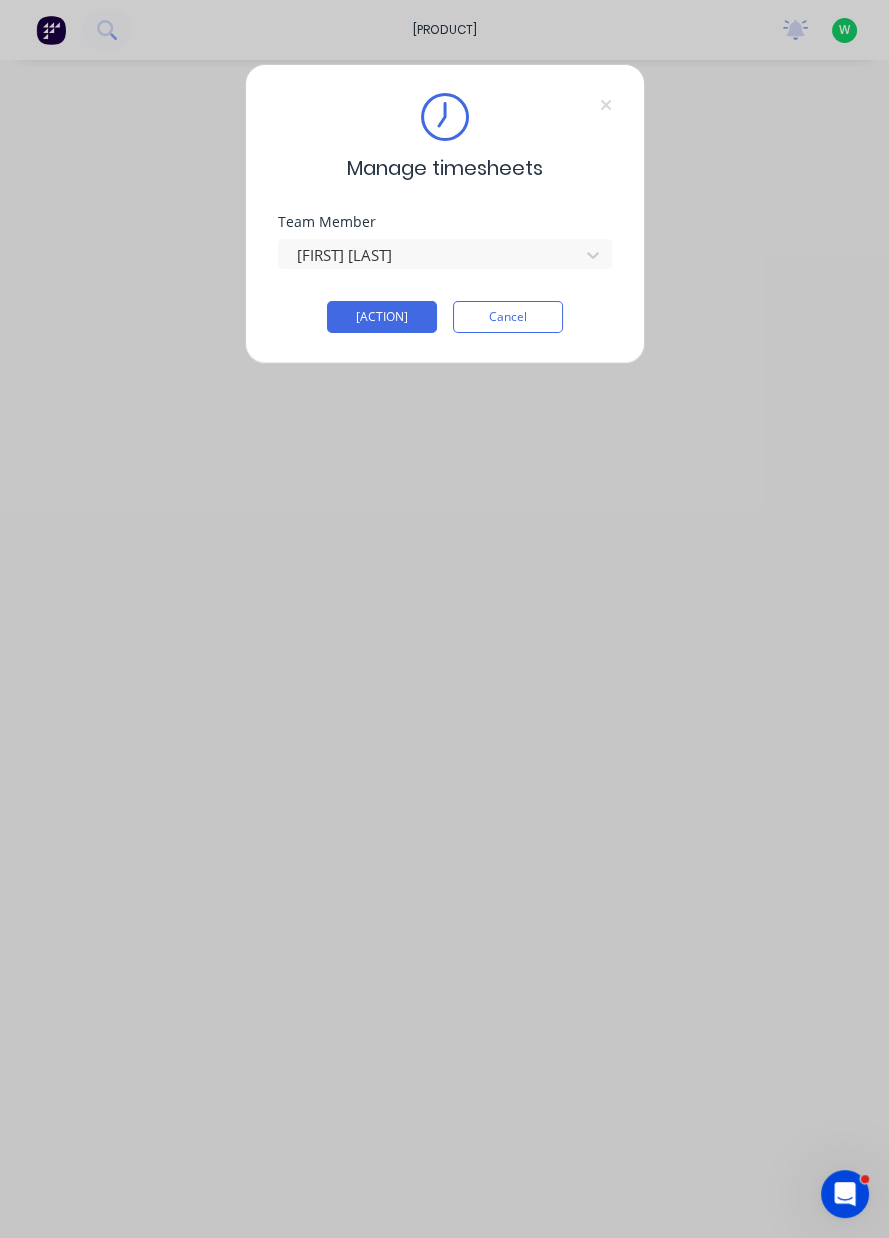 click on "[ACTION]" at bounding box center [382, 317] 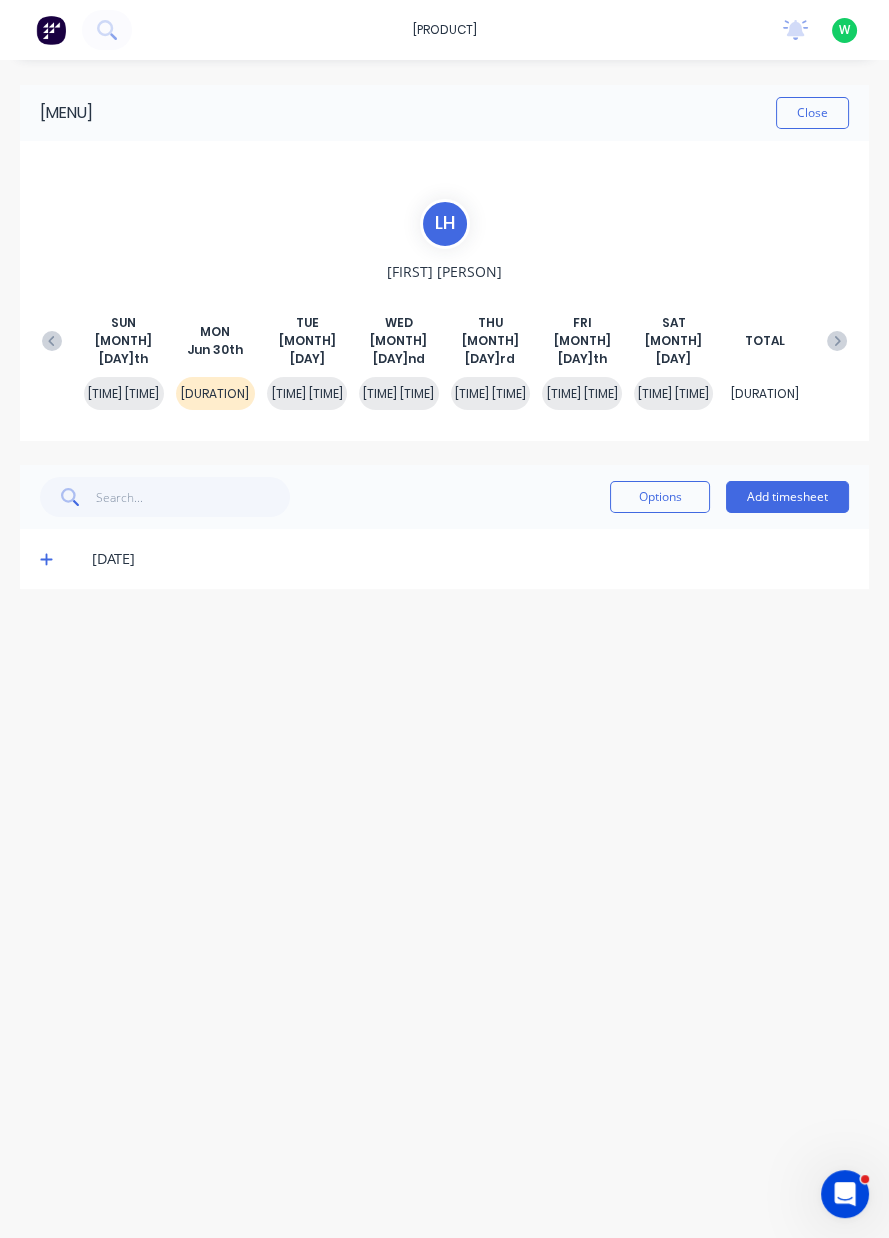 scroll, scrollTop: 0, scrollLeft: 0, axis: both 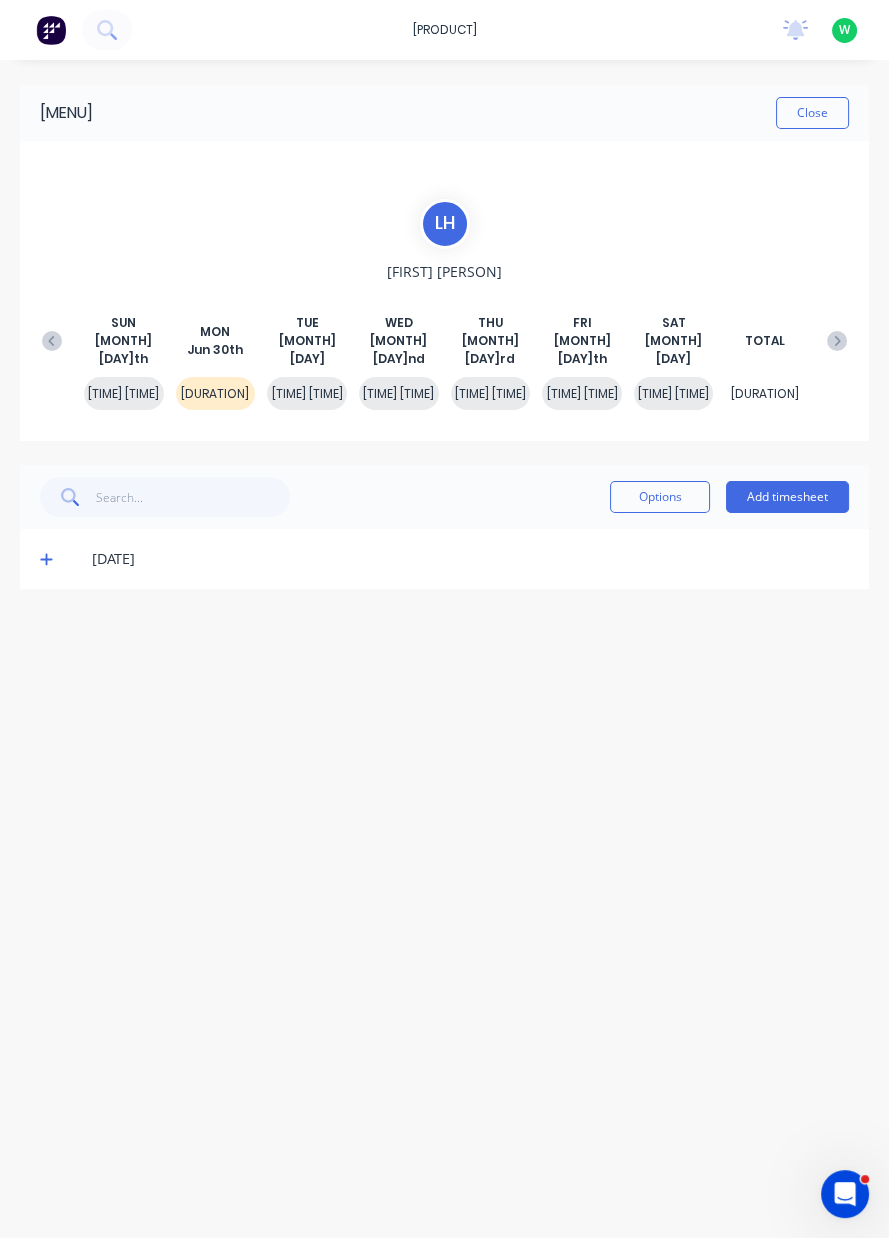 click at bounding box center (46, 560) 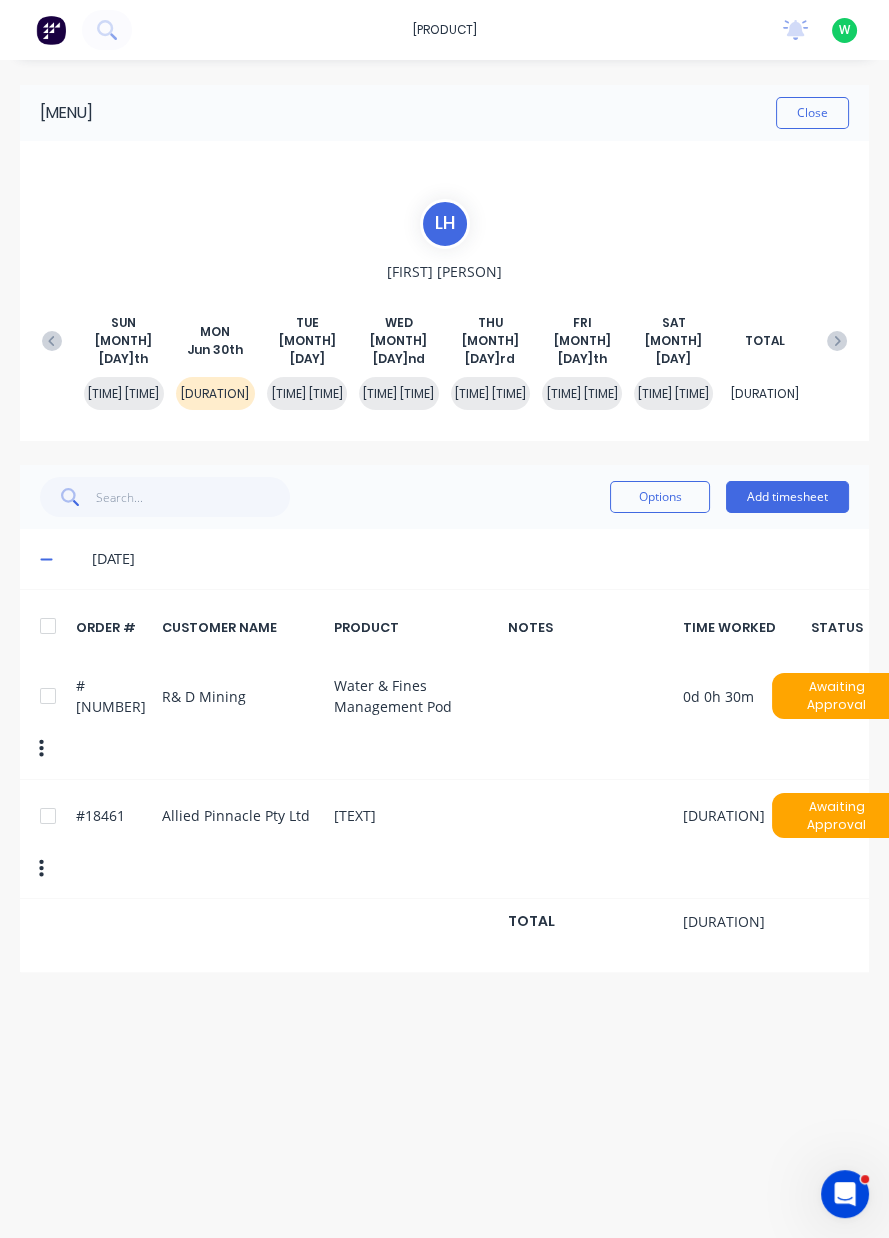 click at bounding box center [46, 559] 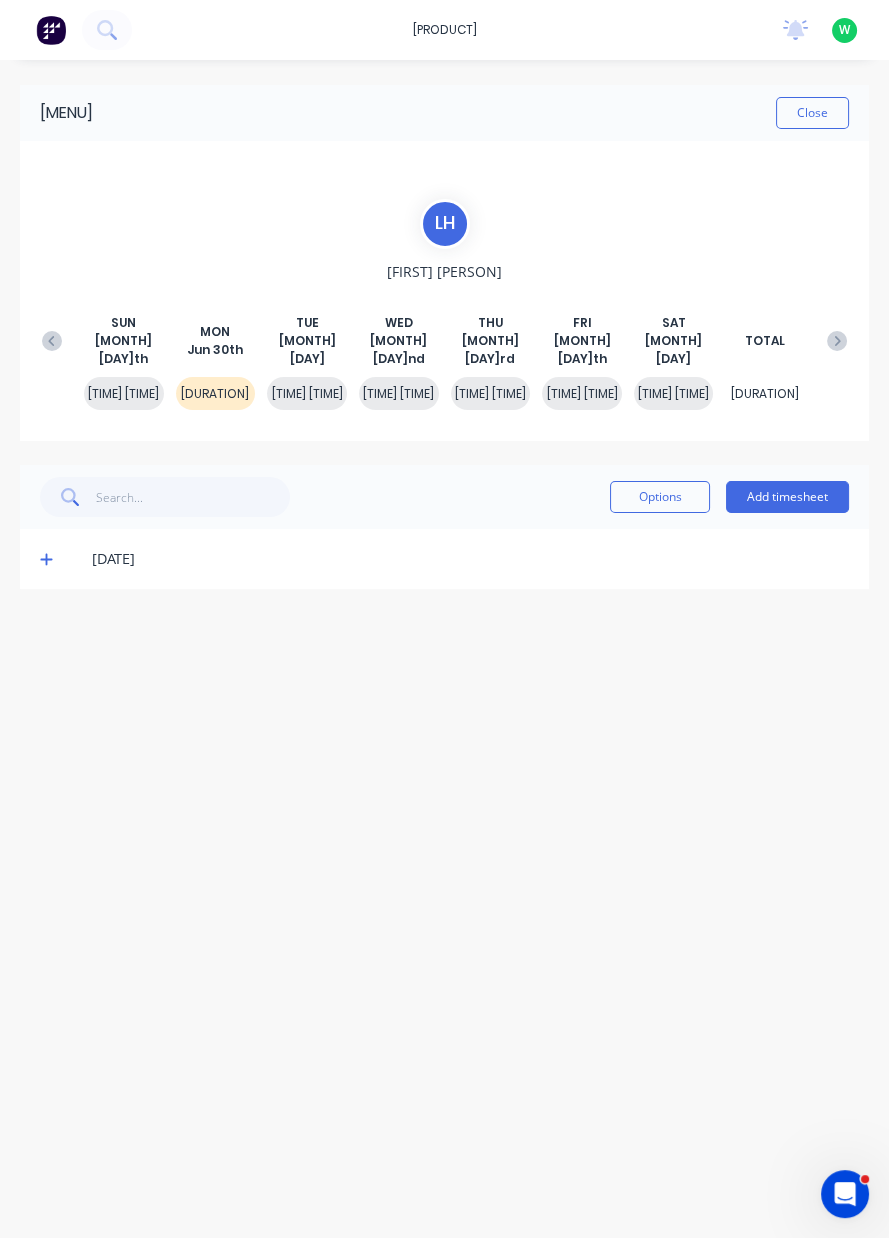 click at bounding box center (52, 341) 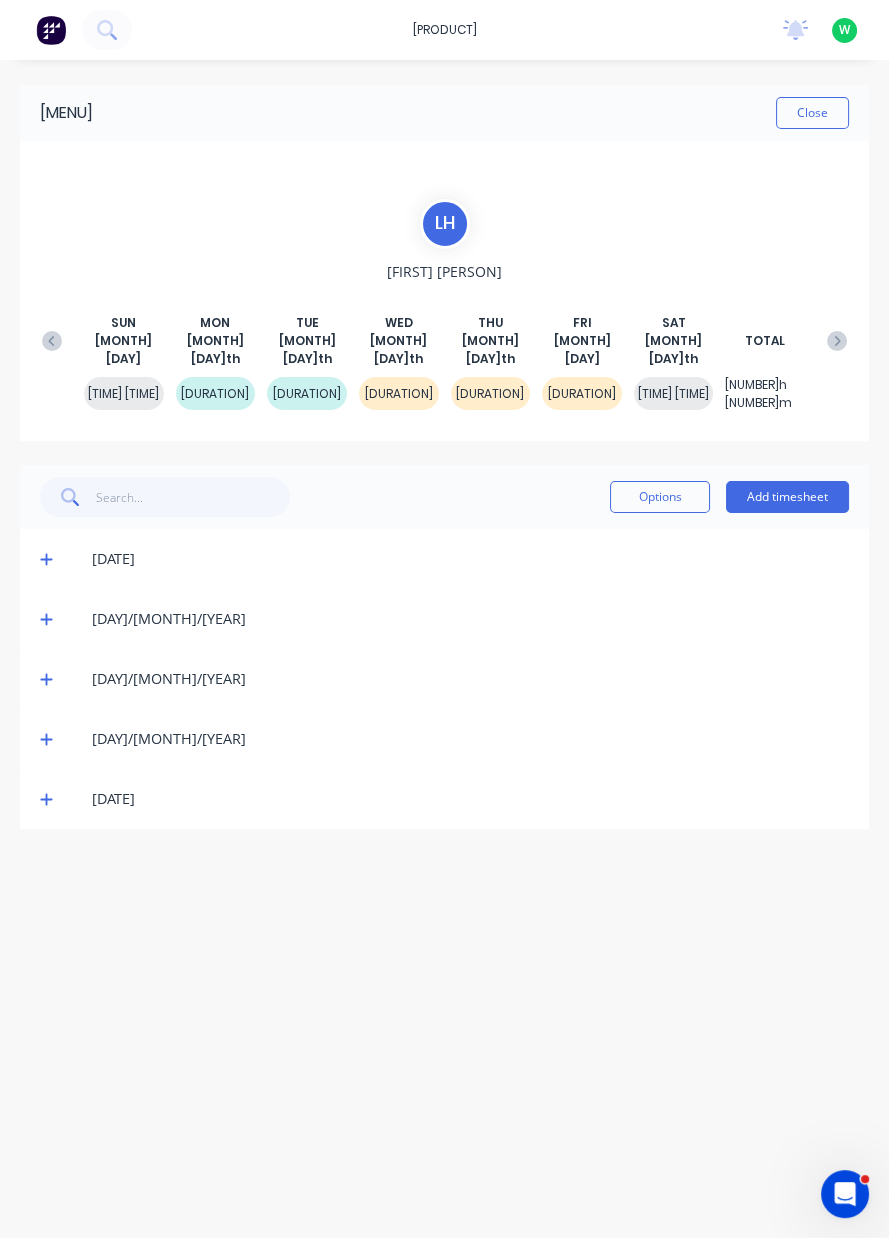 click at bounding box center [46, 559] 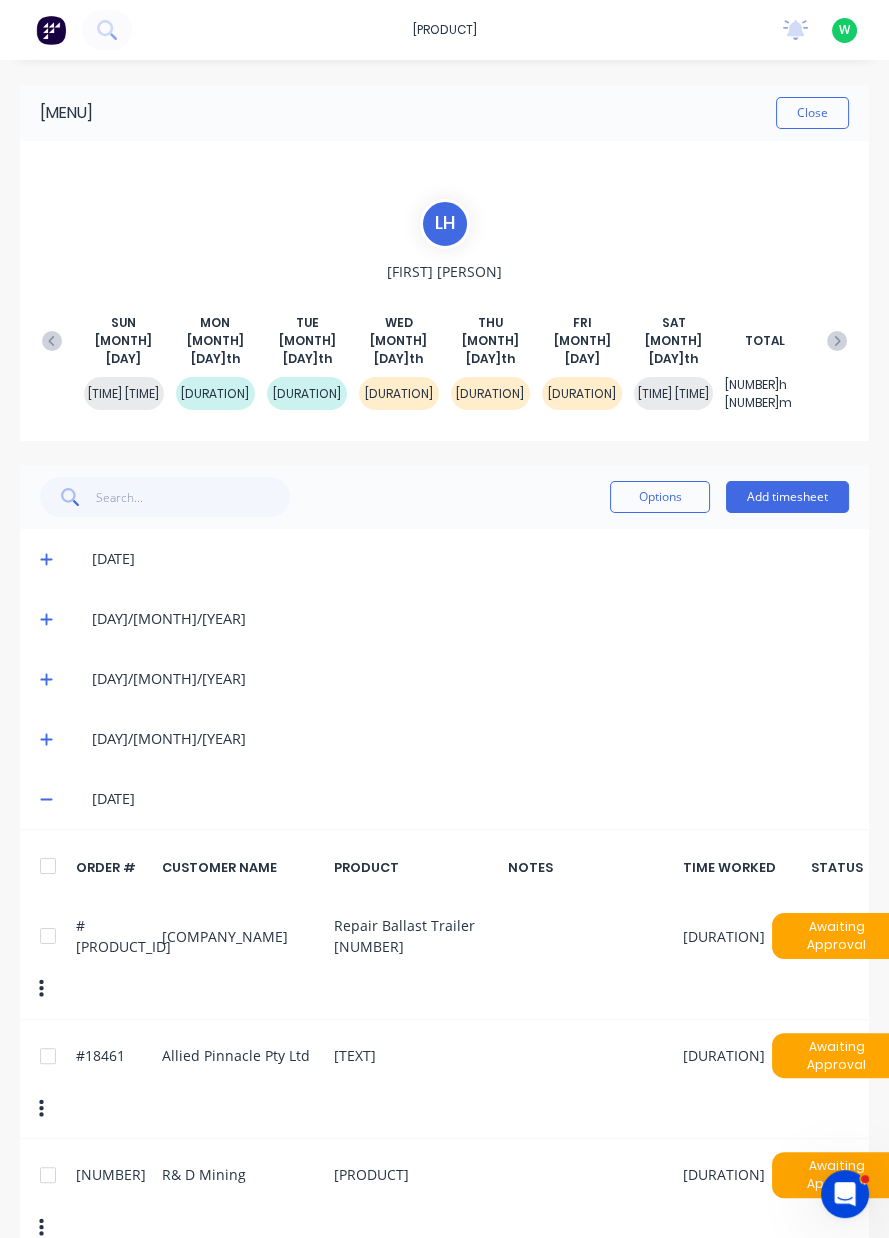click on "Add timesheet" at bounding box center [787, 497] 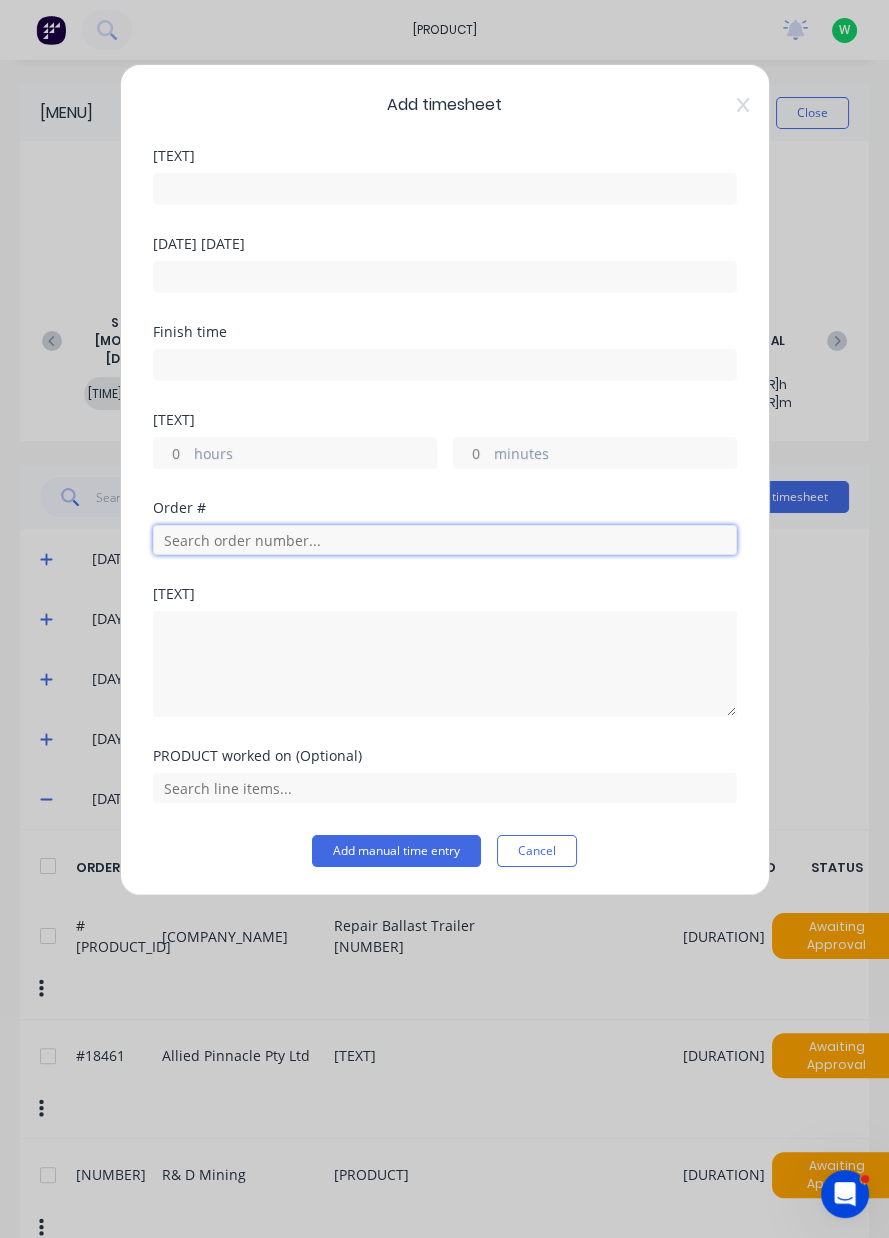 click at bounding box center [445, 540] 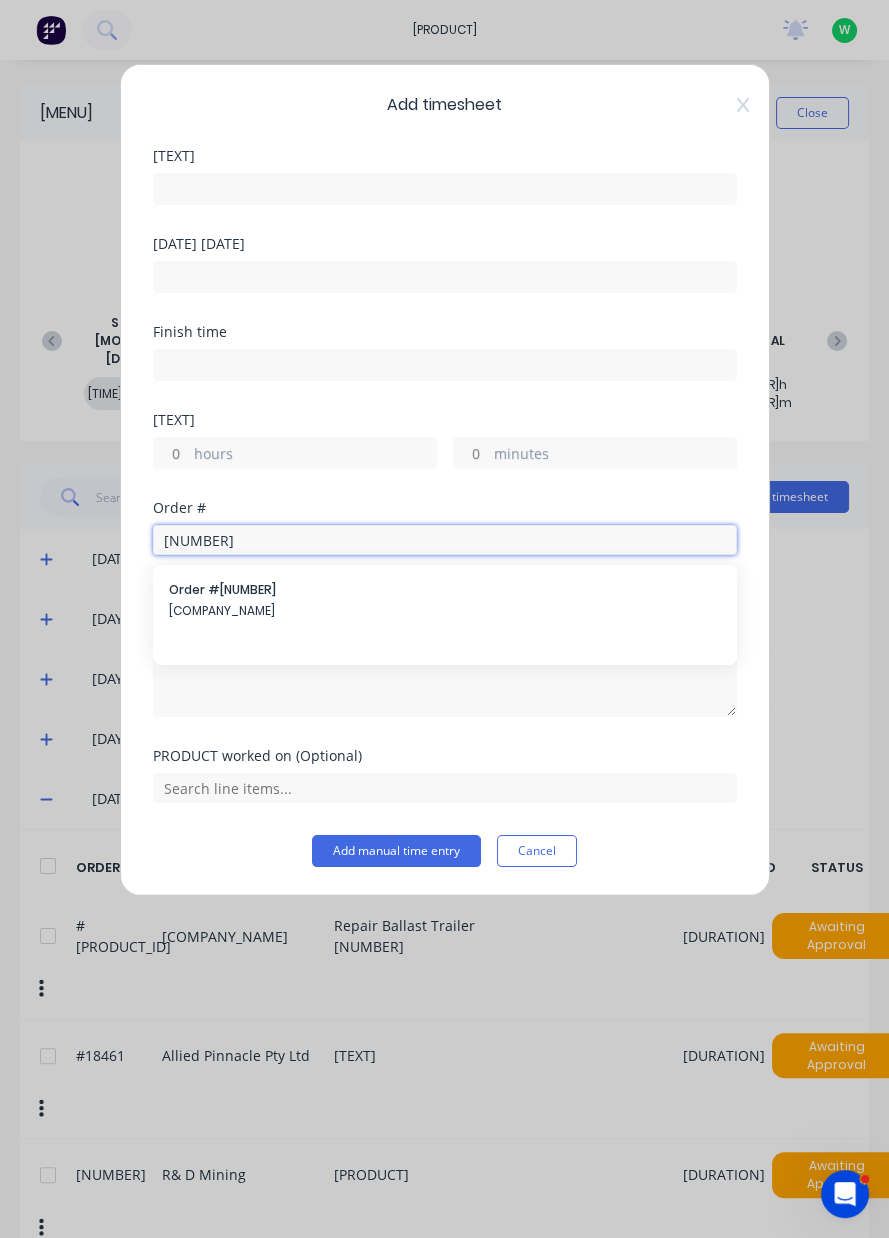 type on "[NUMBER]" 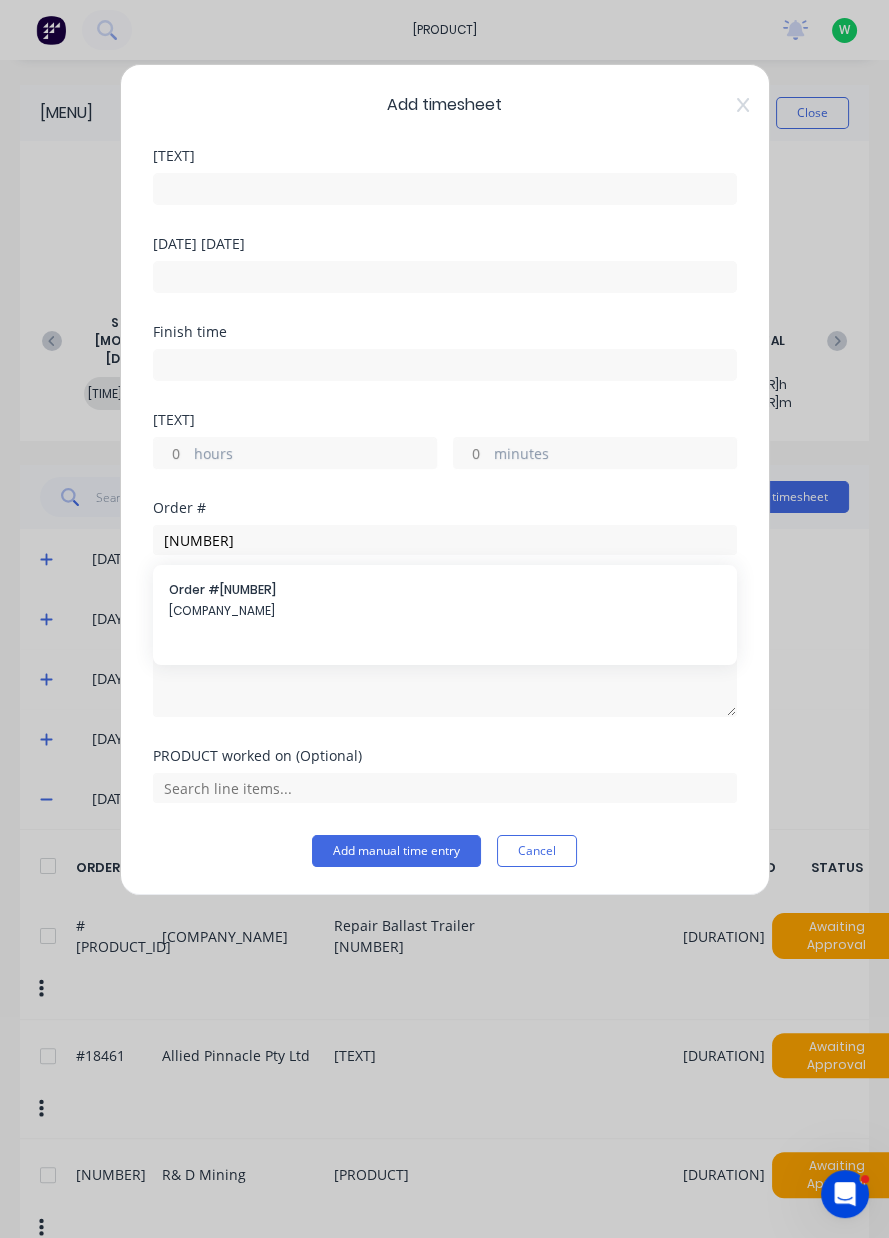 click on "[COMPANY_NAME]" at bounding box center (445, 611) 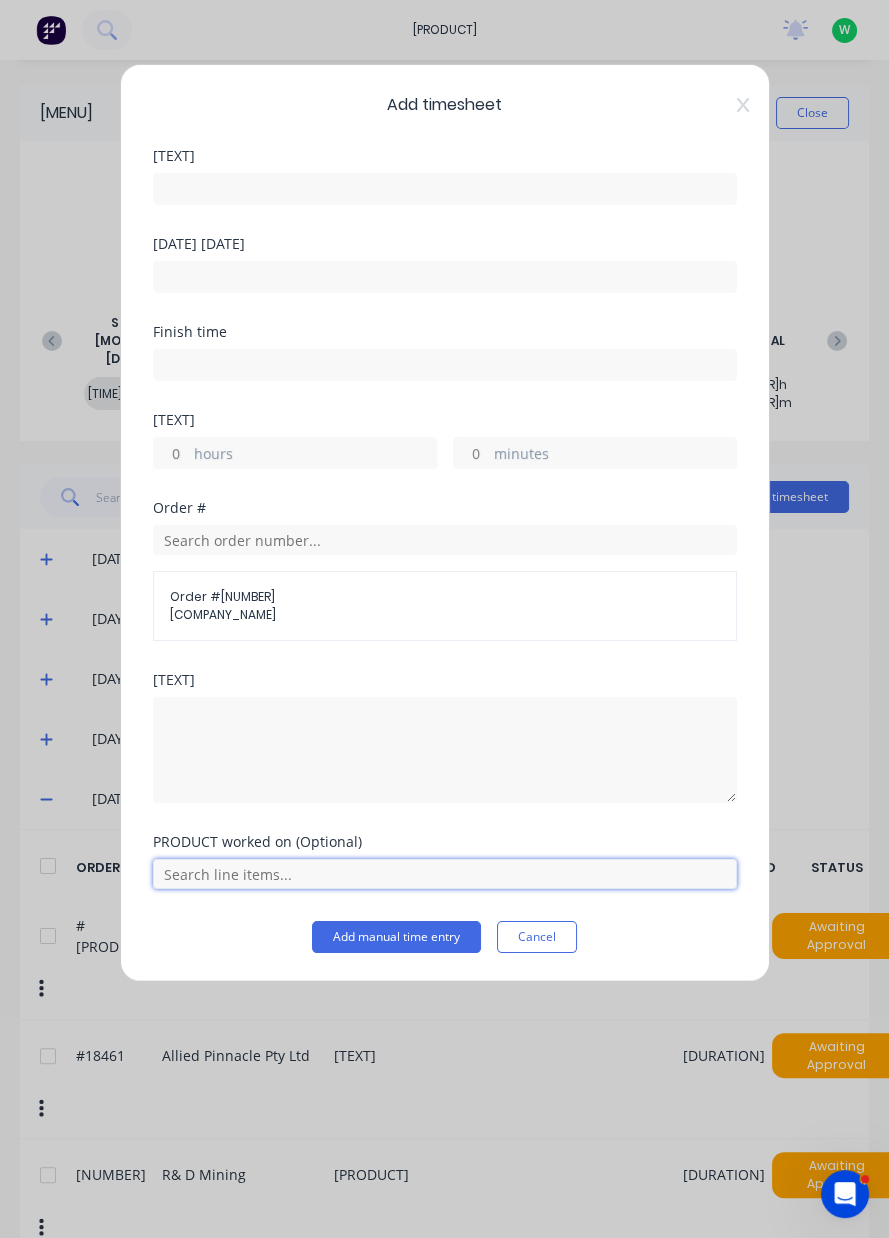click at bounding box center [445, 874] 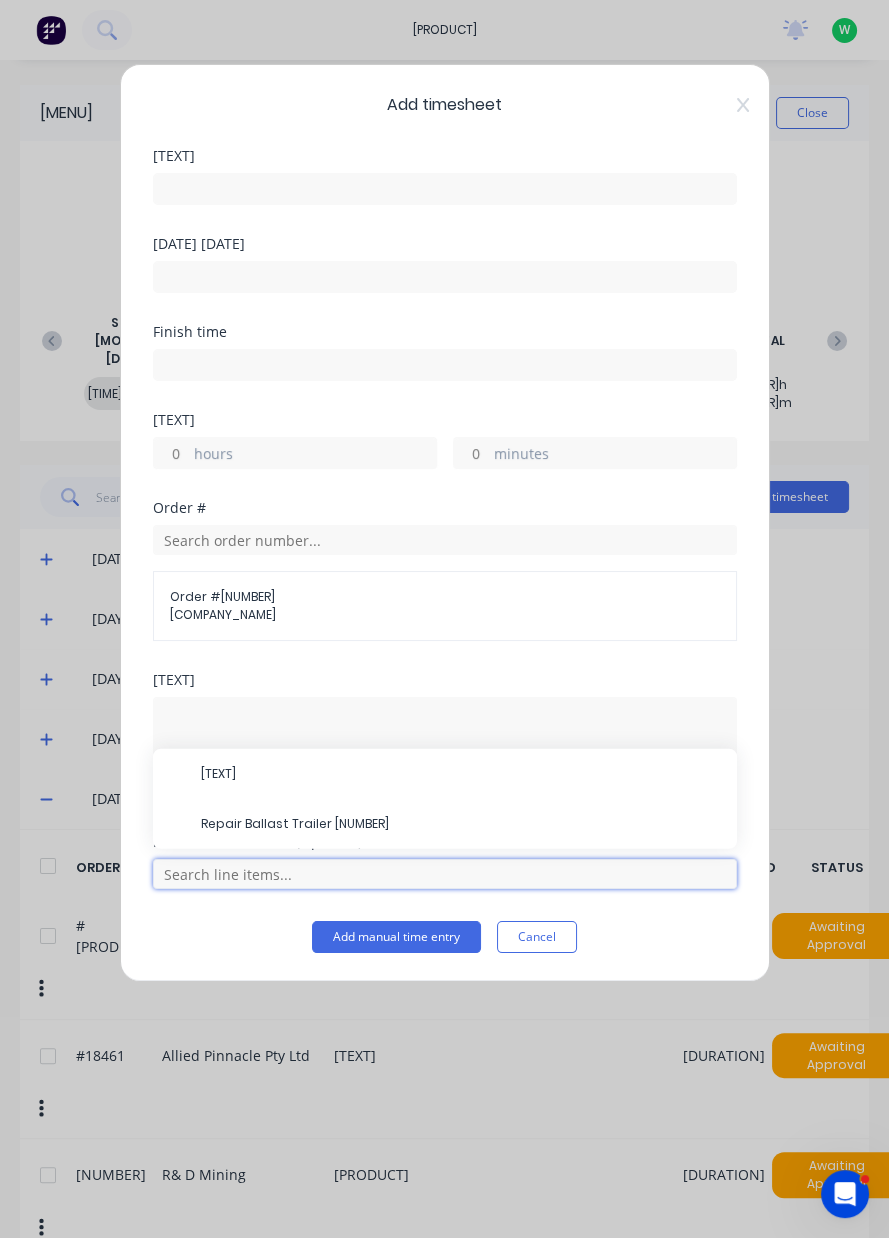 click at bounding box center (445, 874) 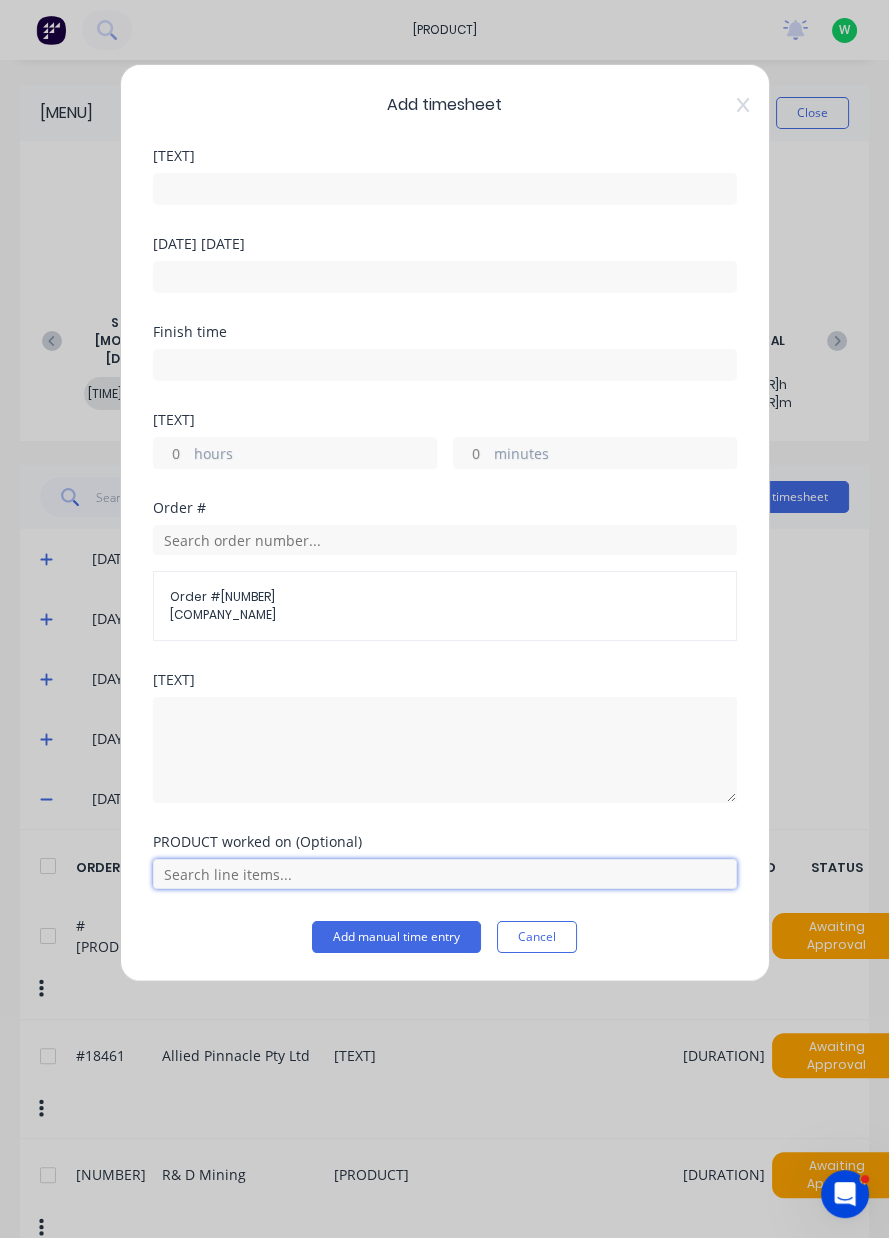click at bounding box center [445, 874] 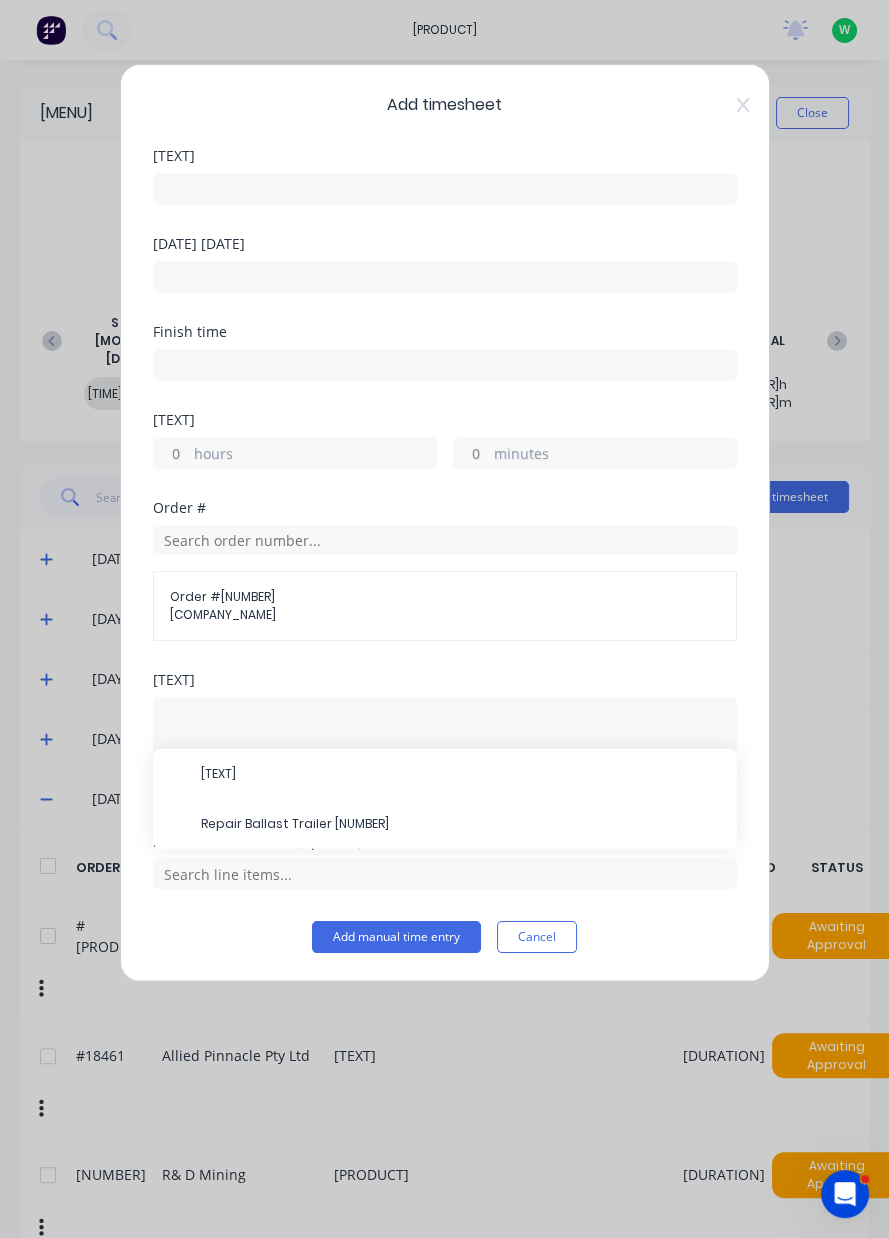 click on "Repair Ballast Trailer [NUMBER]" at bounding box center (461, 774) 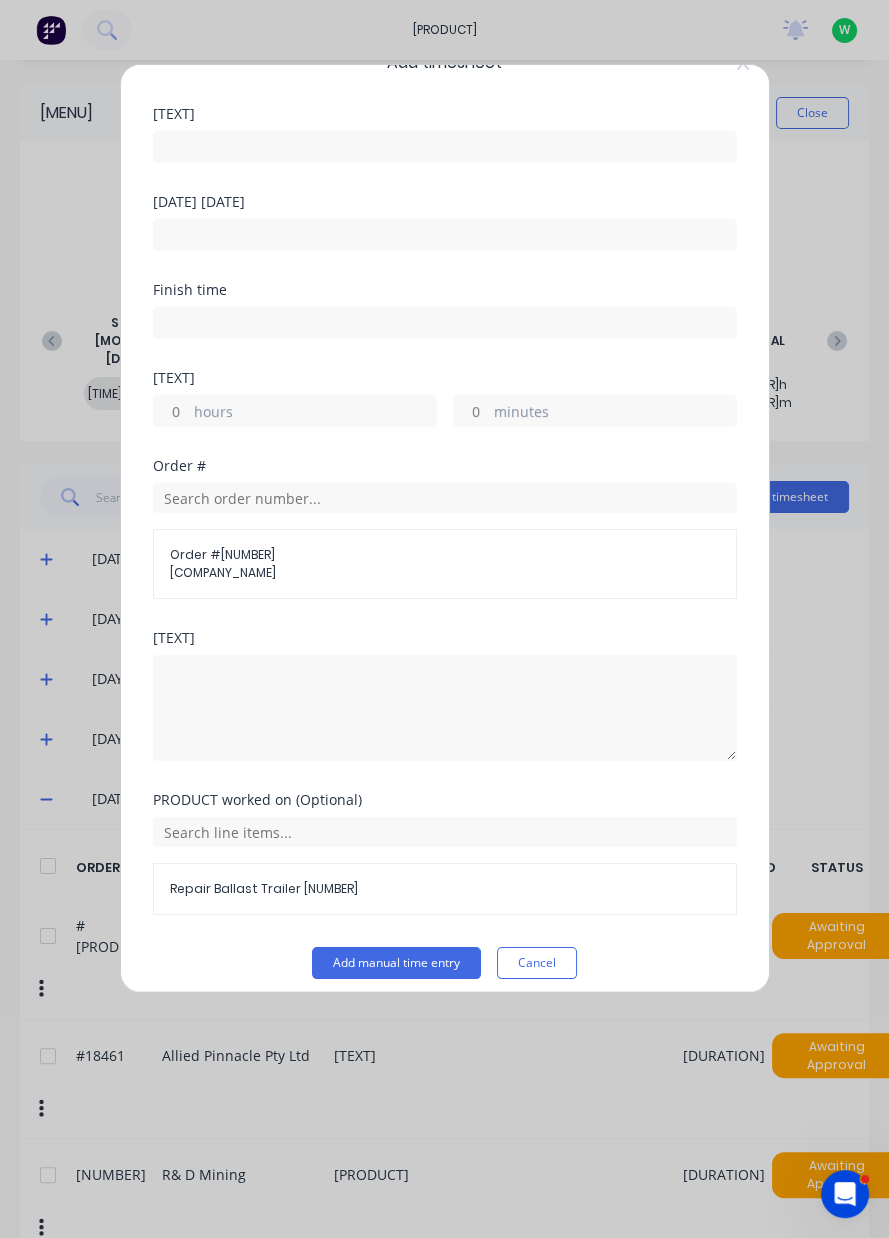 scroll, scrollTop: 17, scrollLeft: 0, axis: vertical 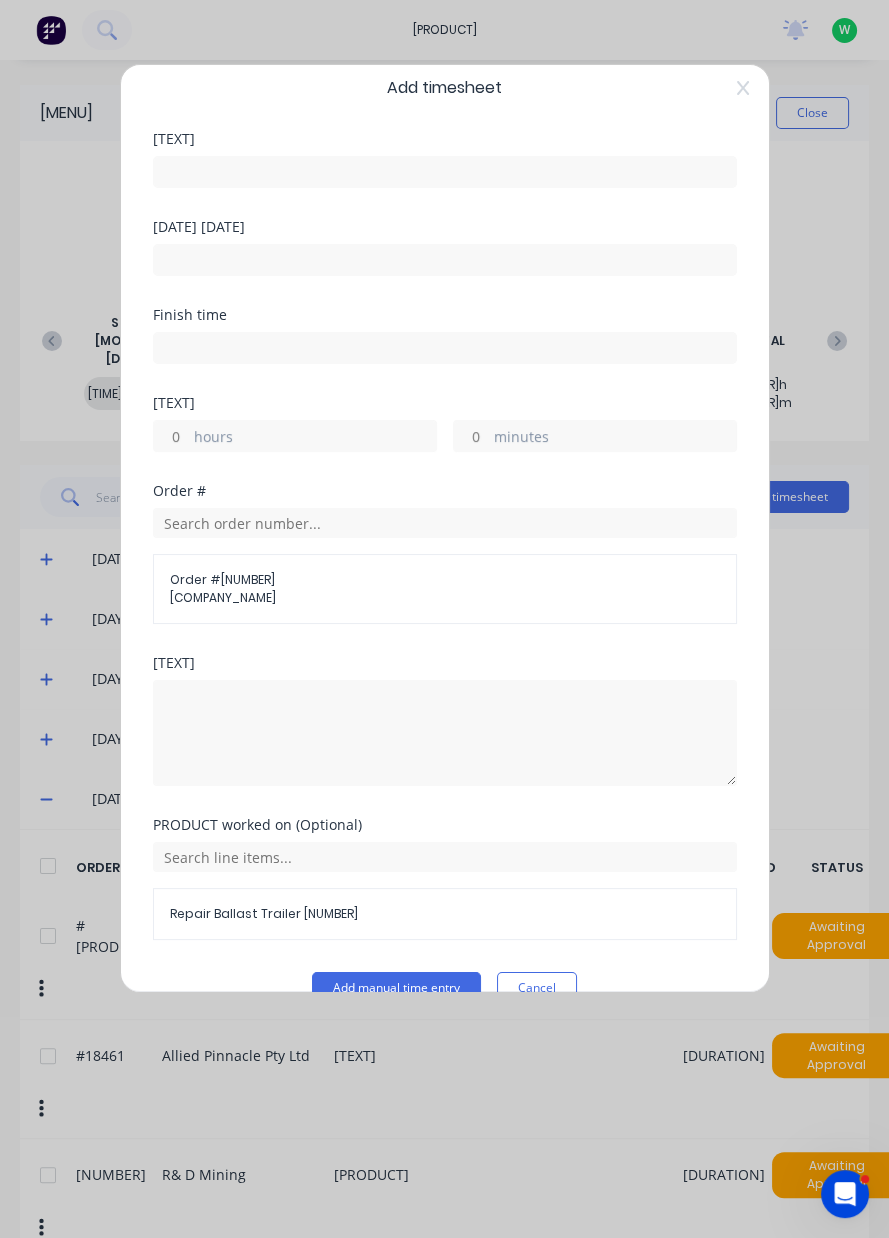 click on "hours" at bounding box center (315, 438) 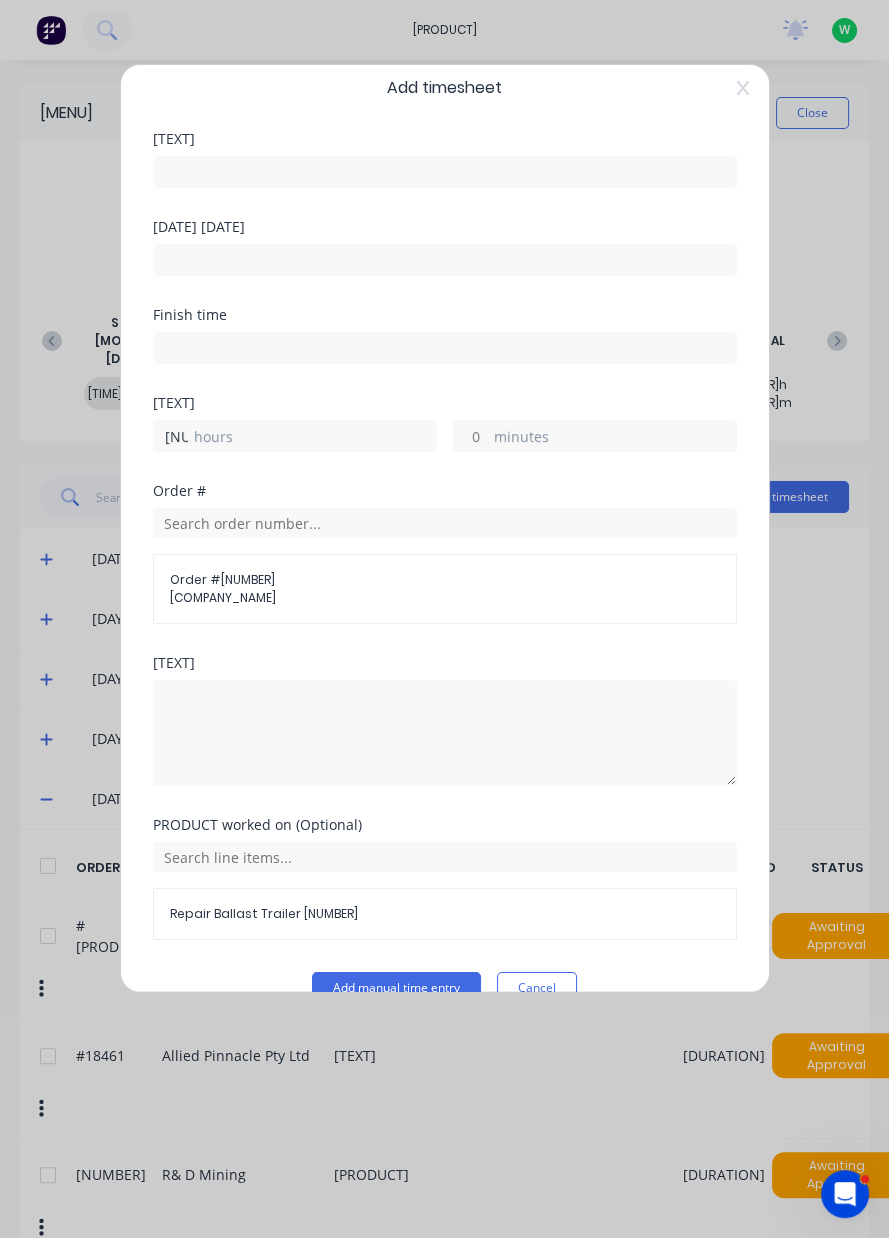 type on "[NUMBER]" 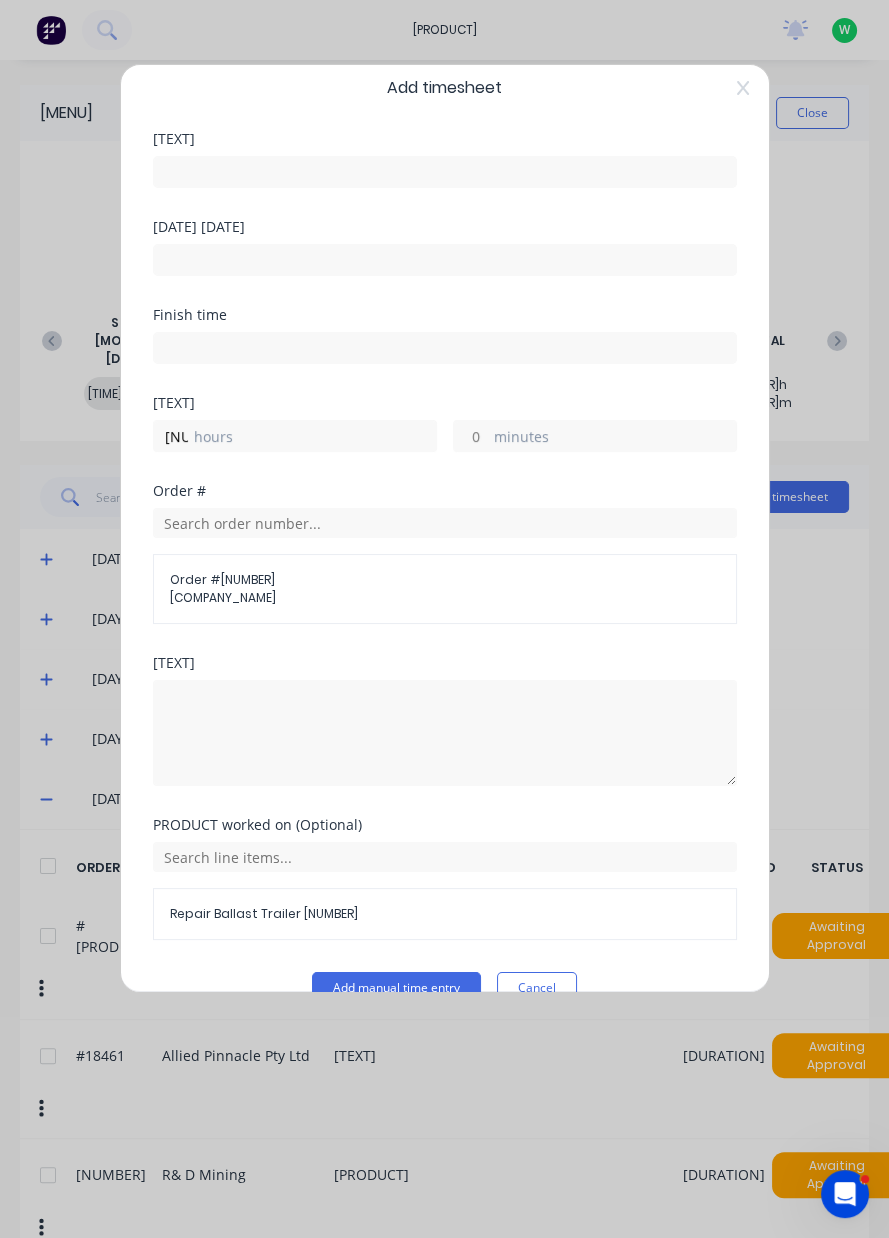 click at bounding box center [445, 172] 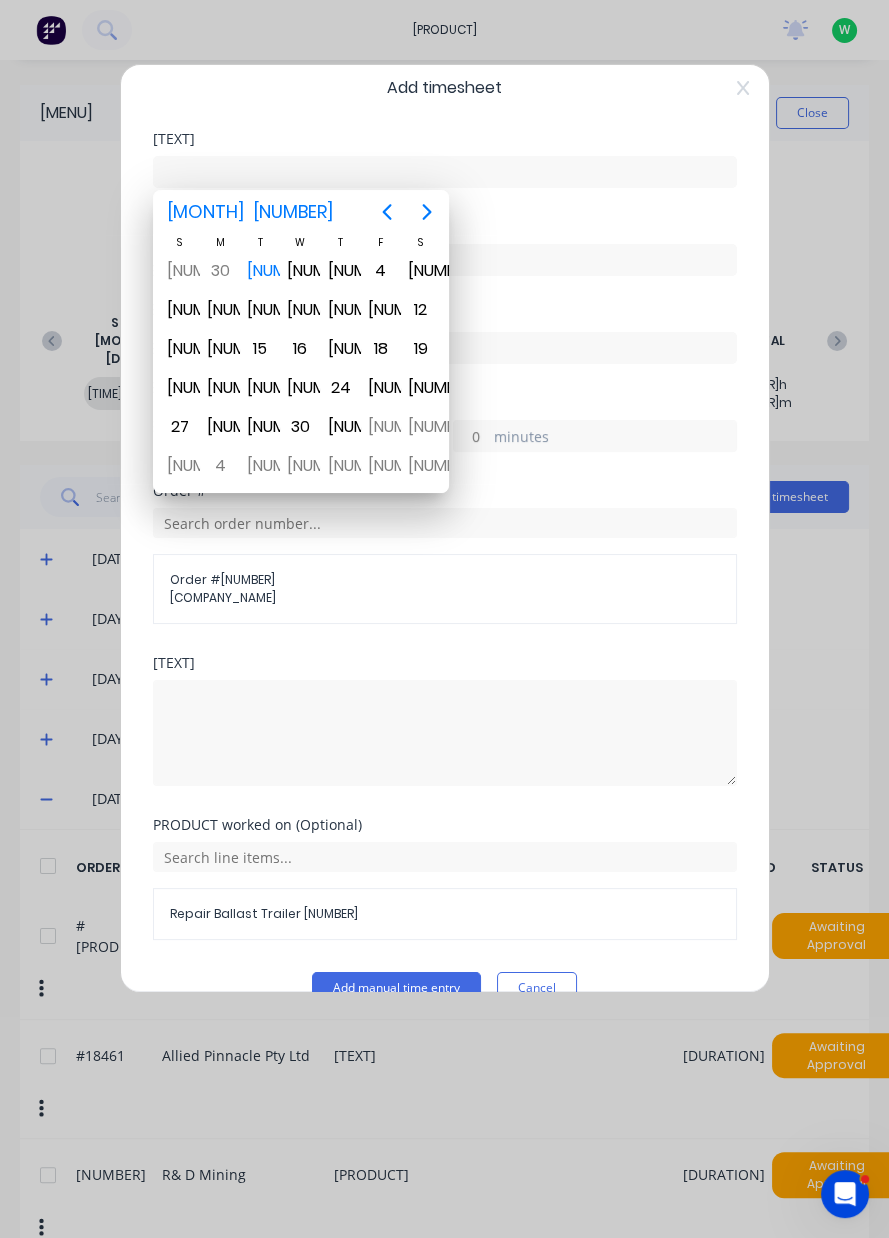 click on "[NUMBER]" at bounding box center [260, 271] 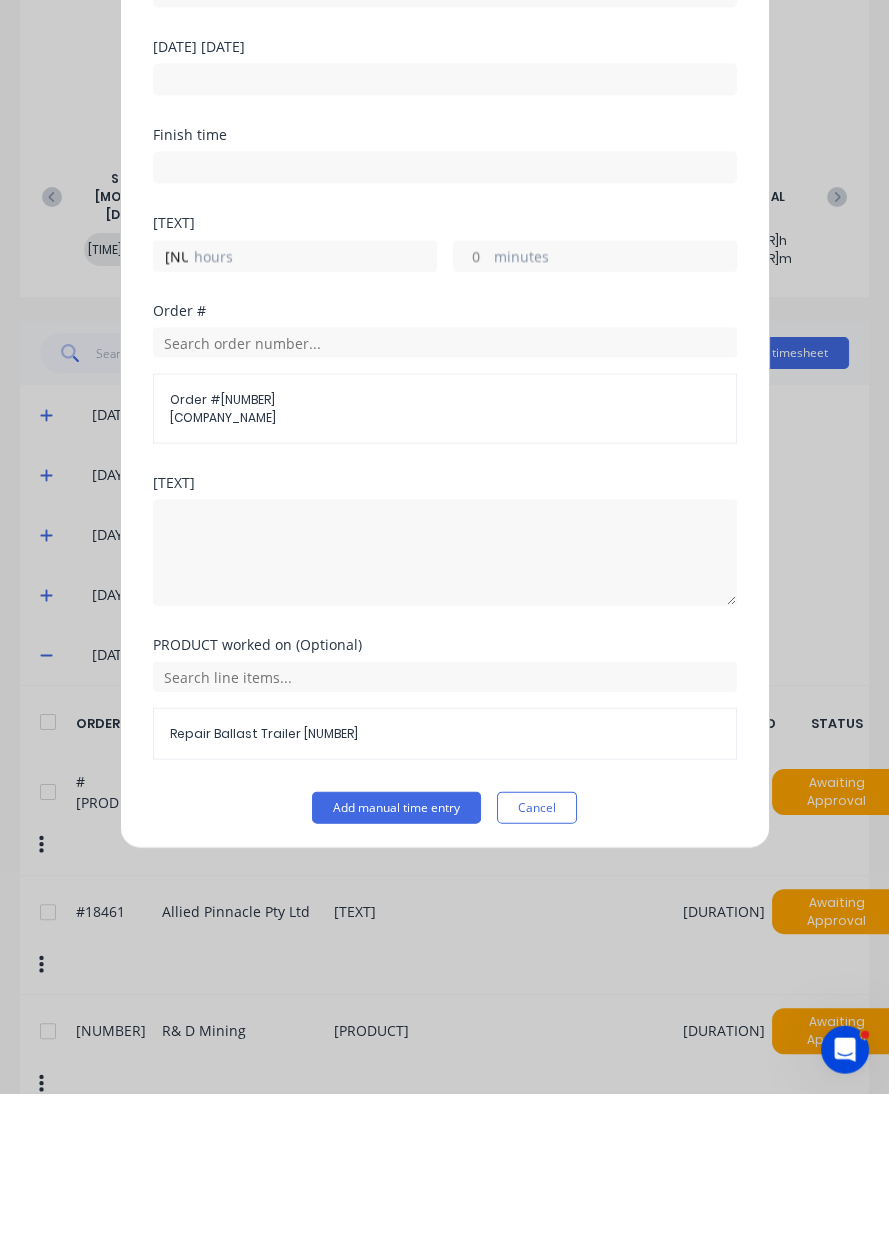 scroll, scrollTop: 0, scrollLeft: 0, axis: both 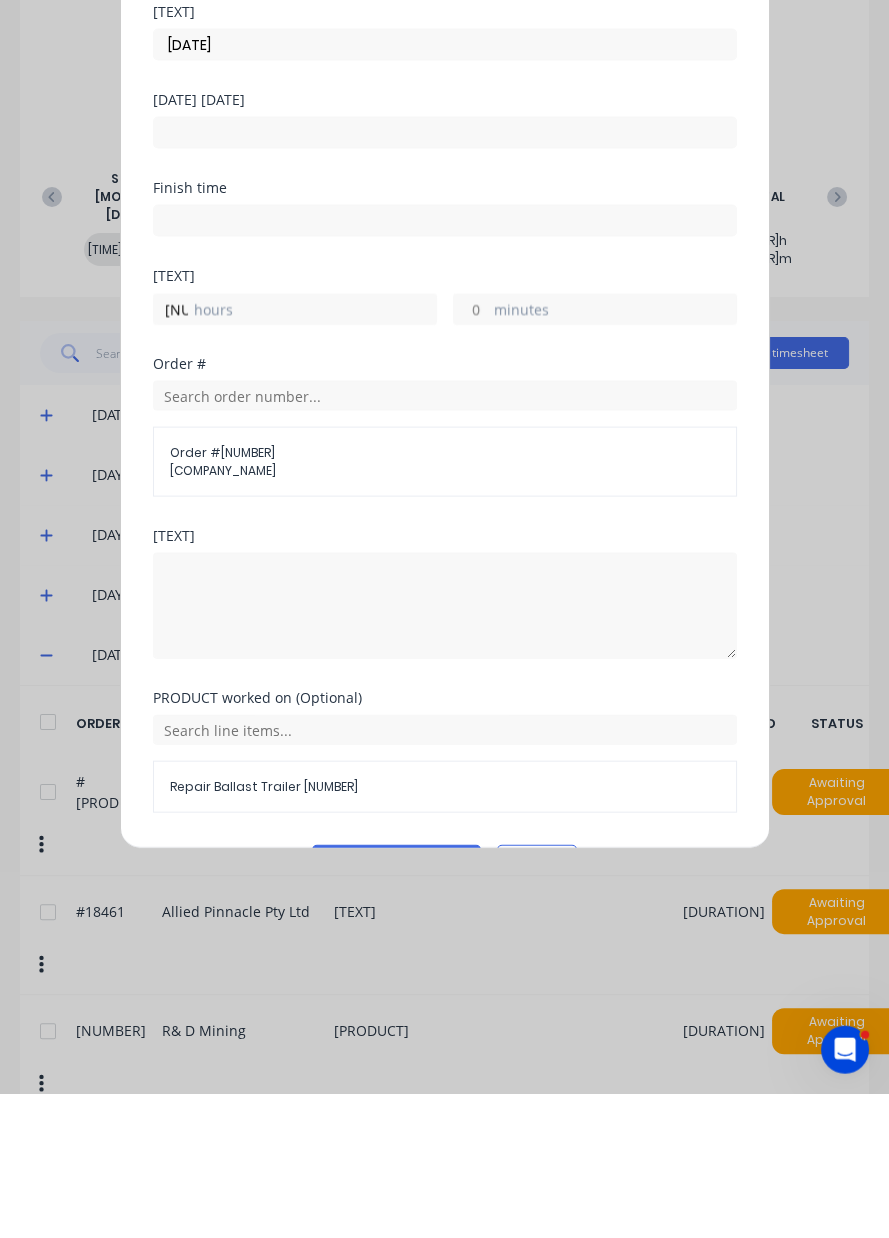 click on "Product worked on (Optional) [PRODUCT] [PRODUCT] [NUMBER]" at bounding box center [445, 912] 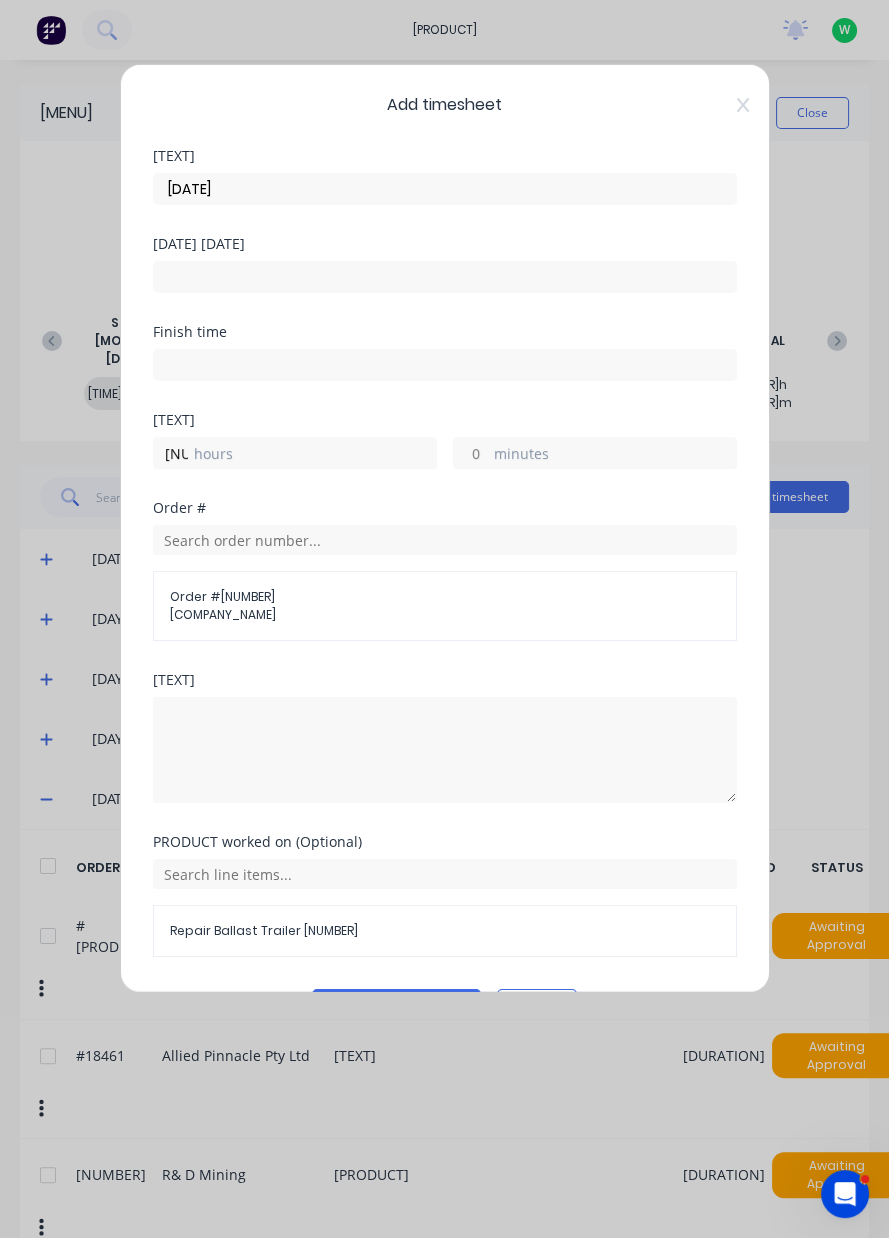 click on "Add manual time entry" at bounding box center (396, 1005) 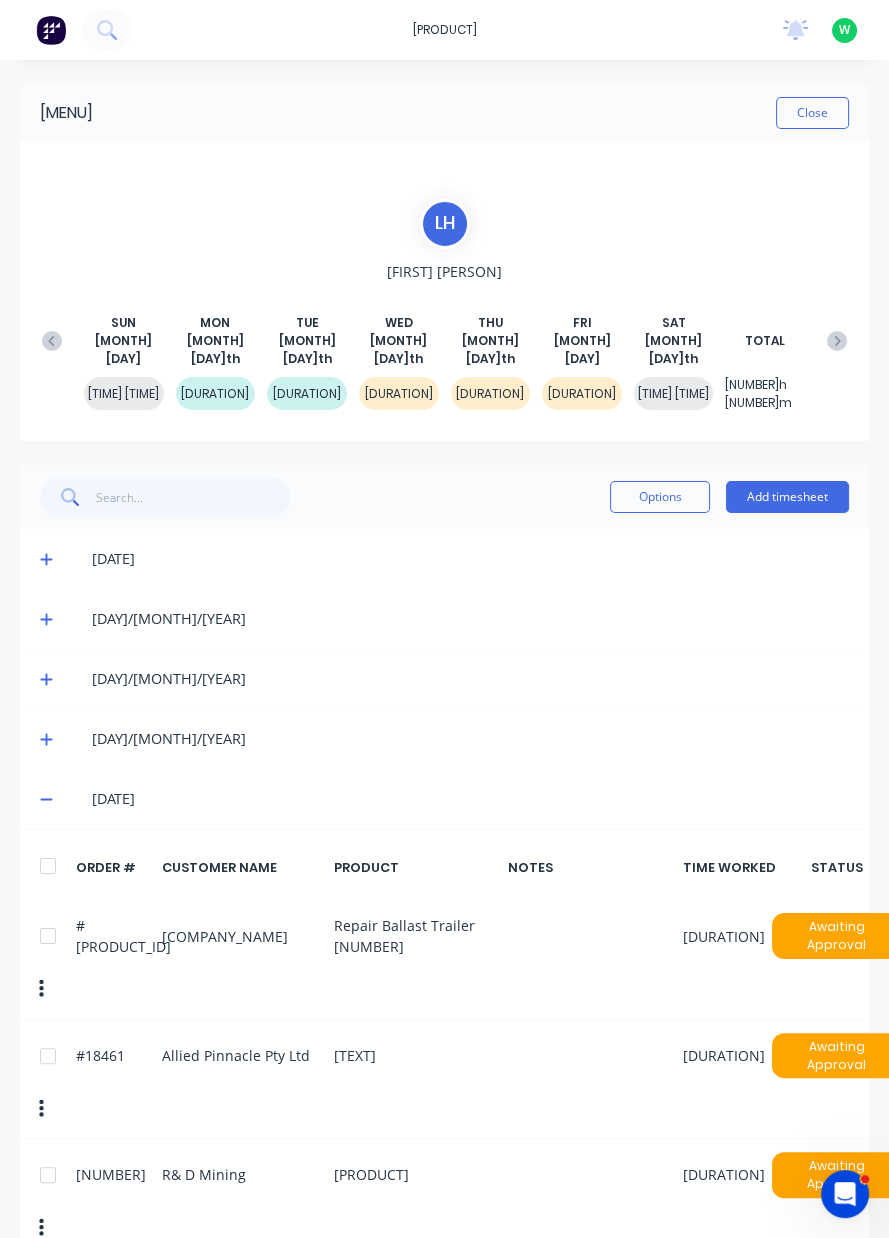 click on "Add timesheet" at bounding box center [787, 497] 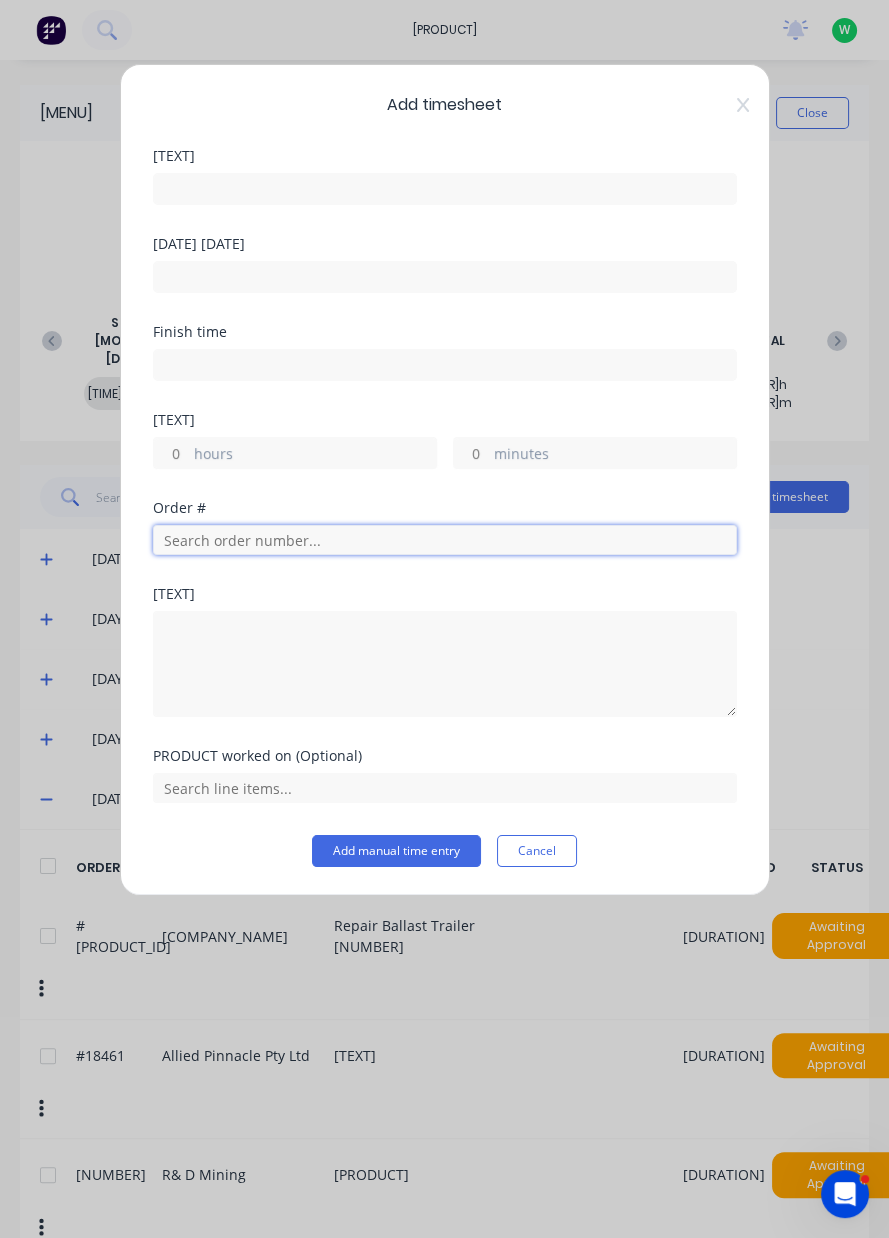 click at bounding box center [445, 540] 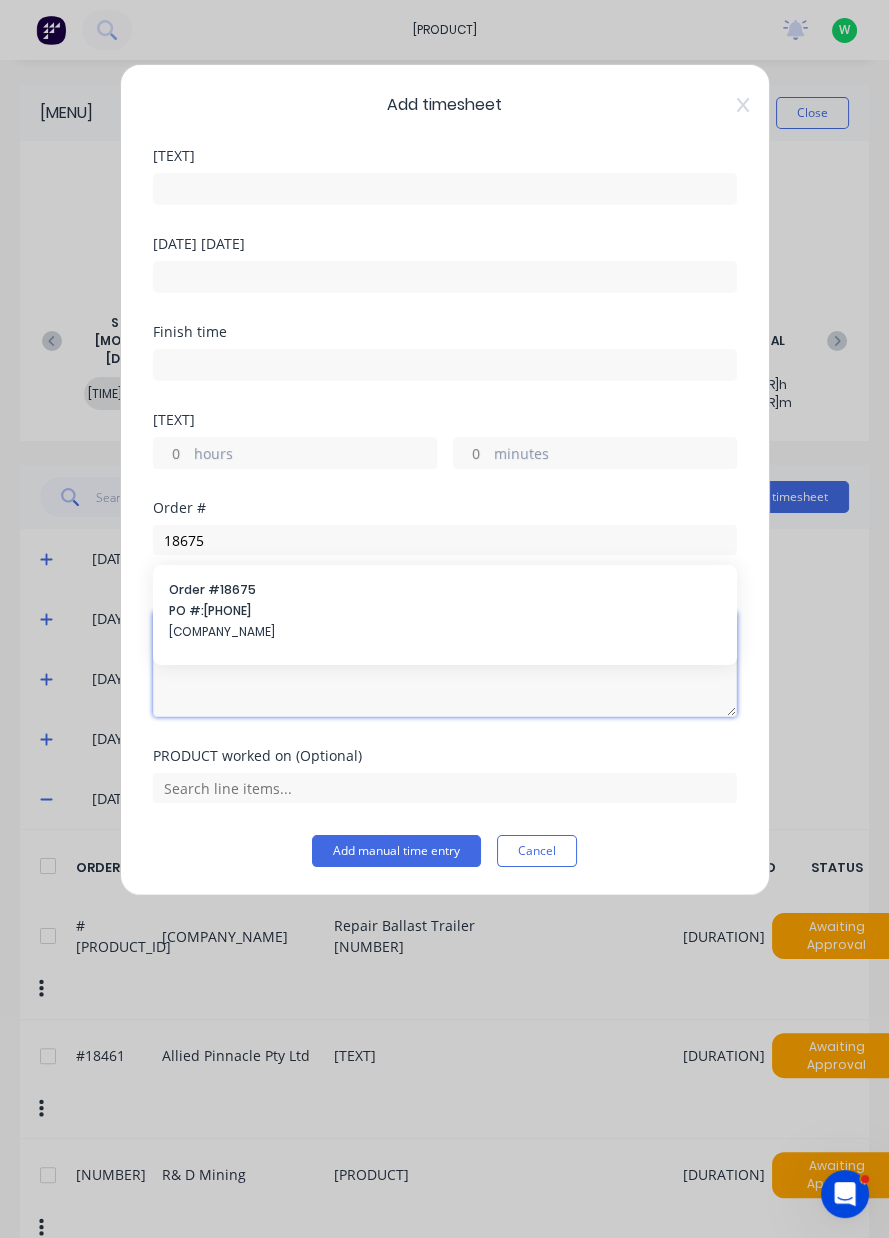 click at bounding box center [445, 664] 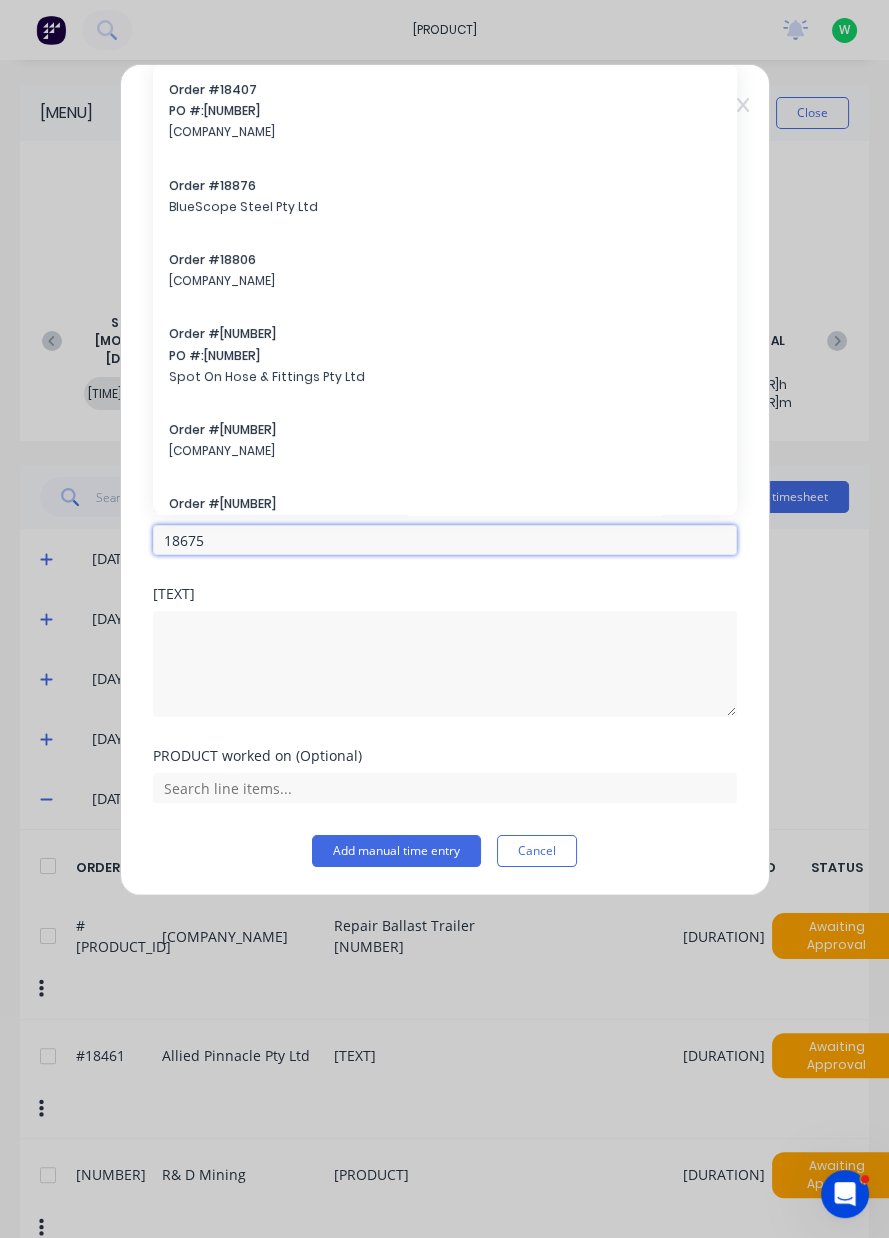 click on "18675" at bounding box center [445, 540] 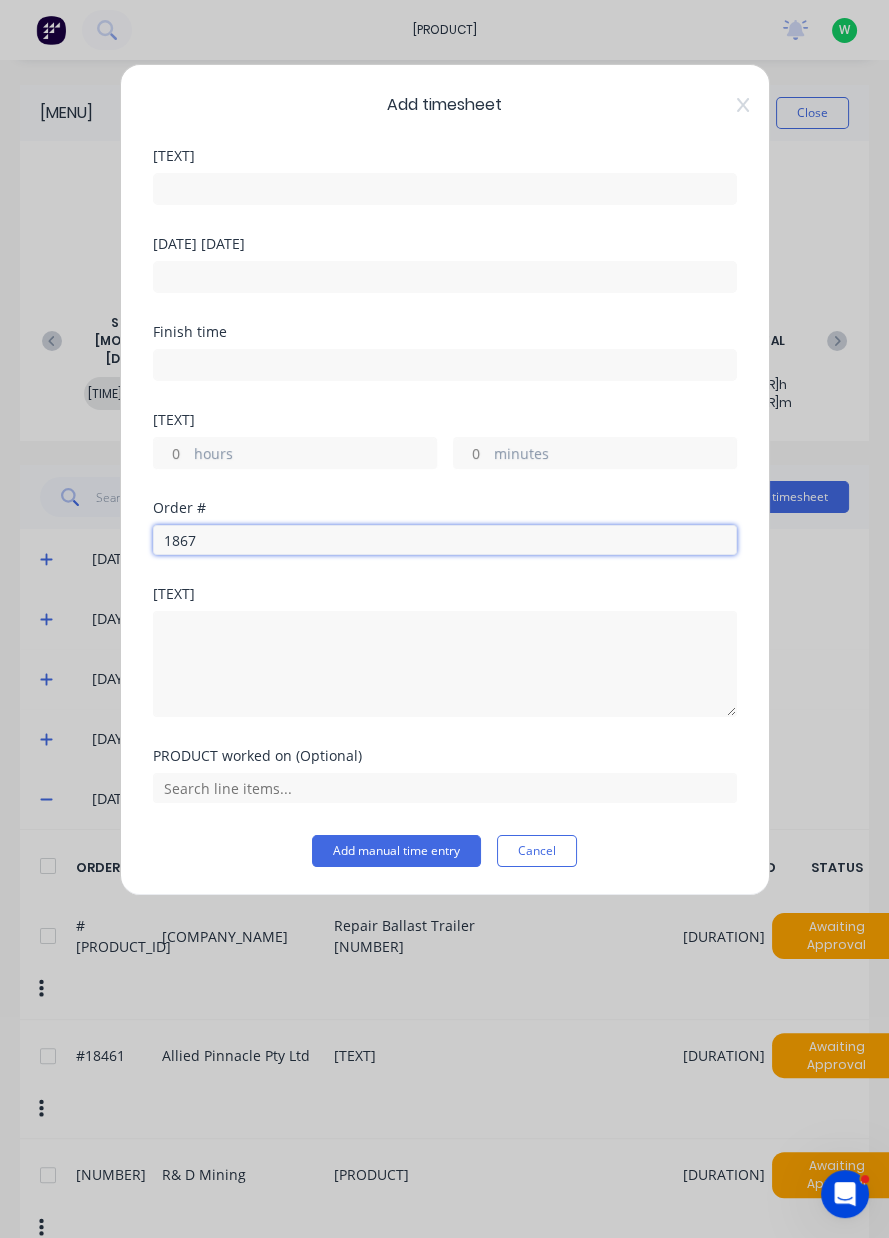 type on "18675" 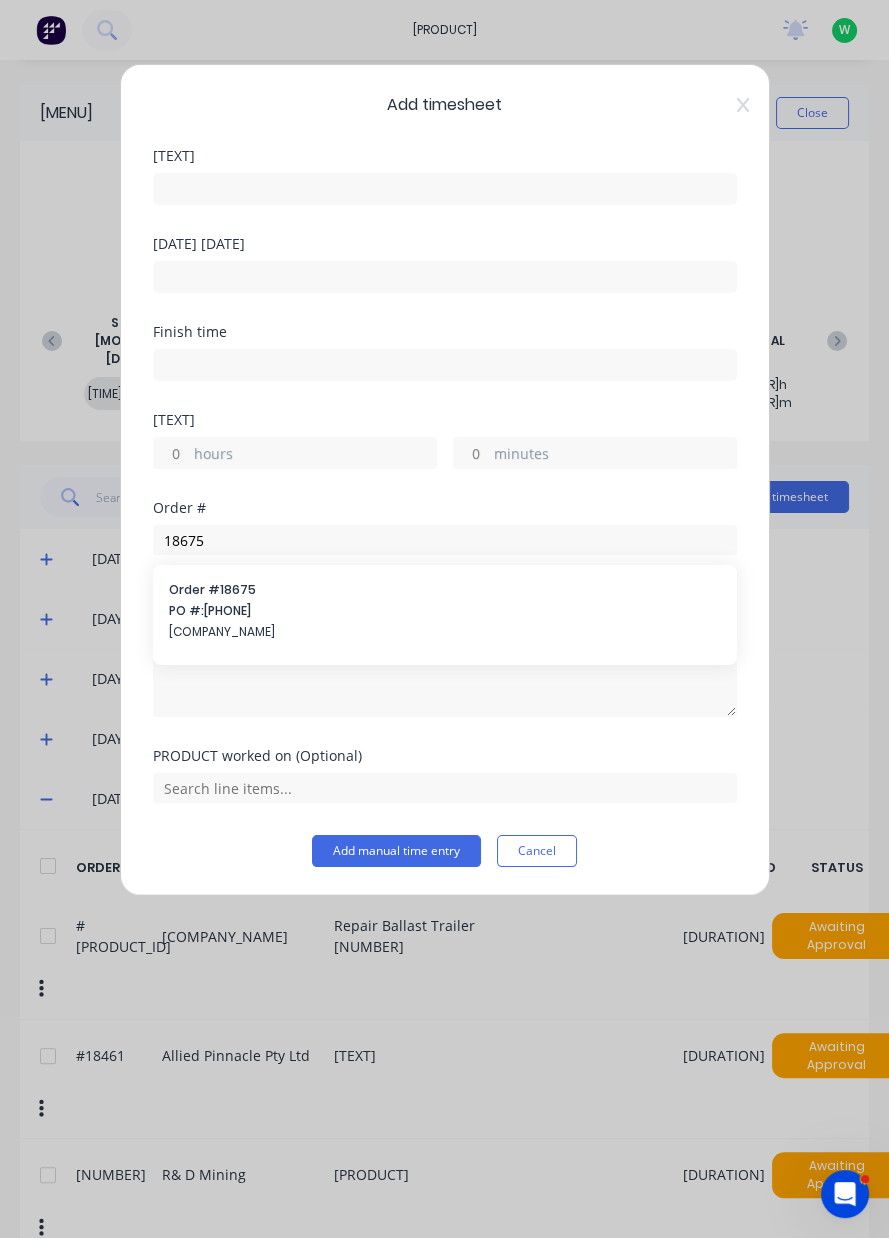 click on "PO #: [NUMBER]" at bounding box center [445, 611] 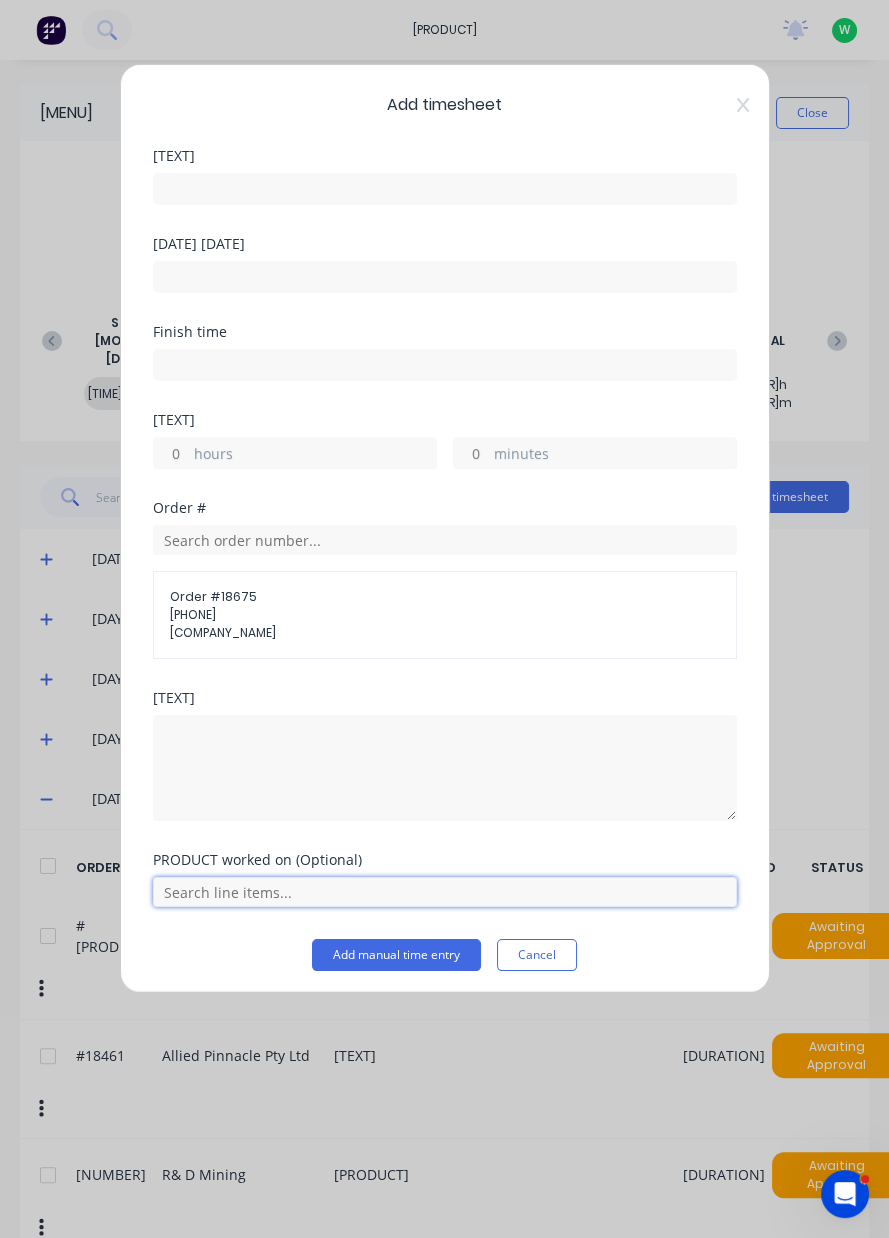 click at bounding box center [445, 892] 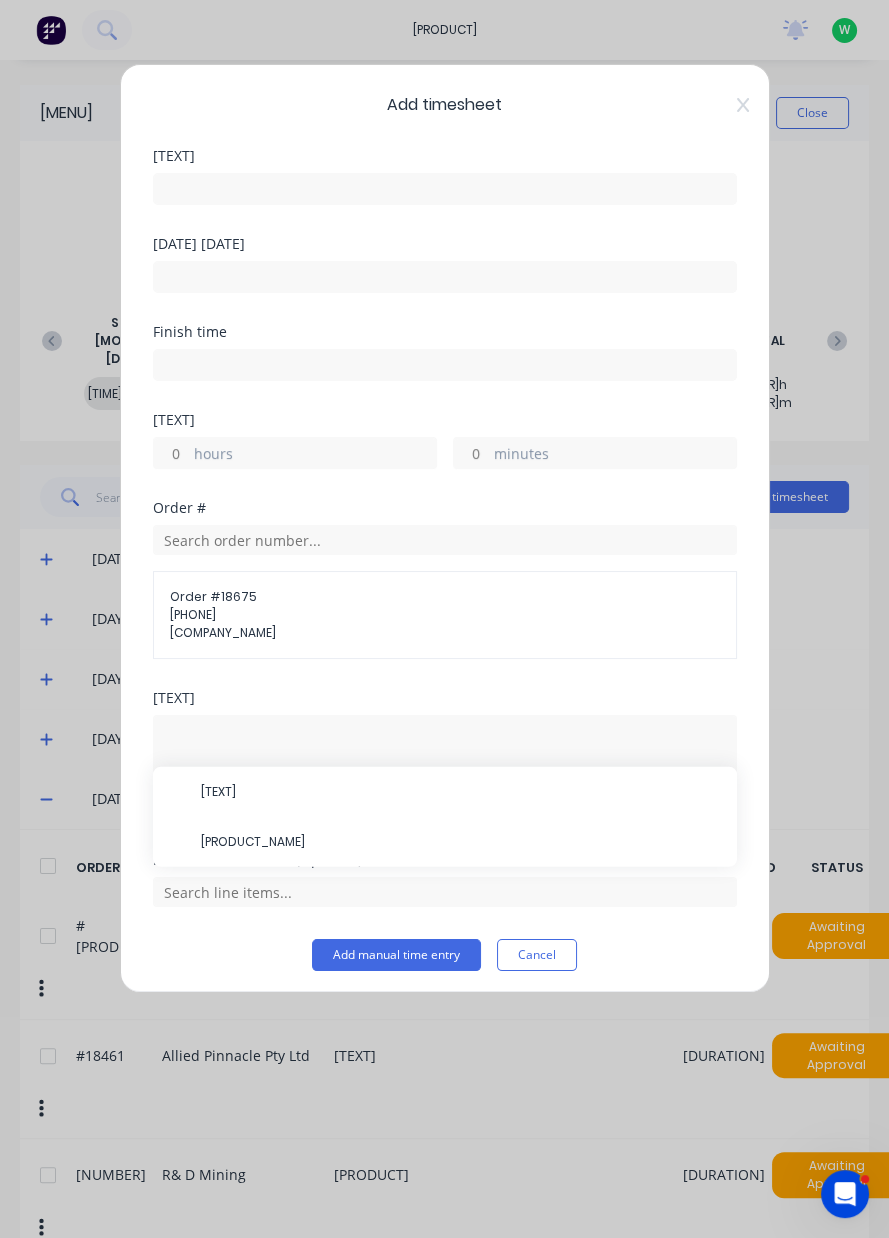 click on "[PRODUCT_NAME]" at bounding box center (461, 792) 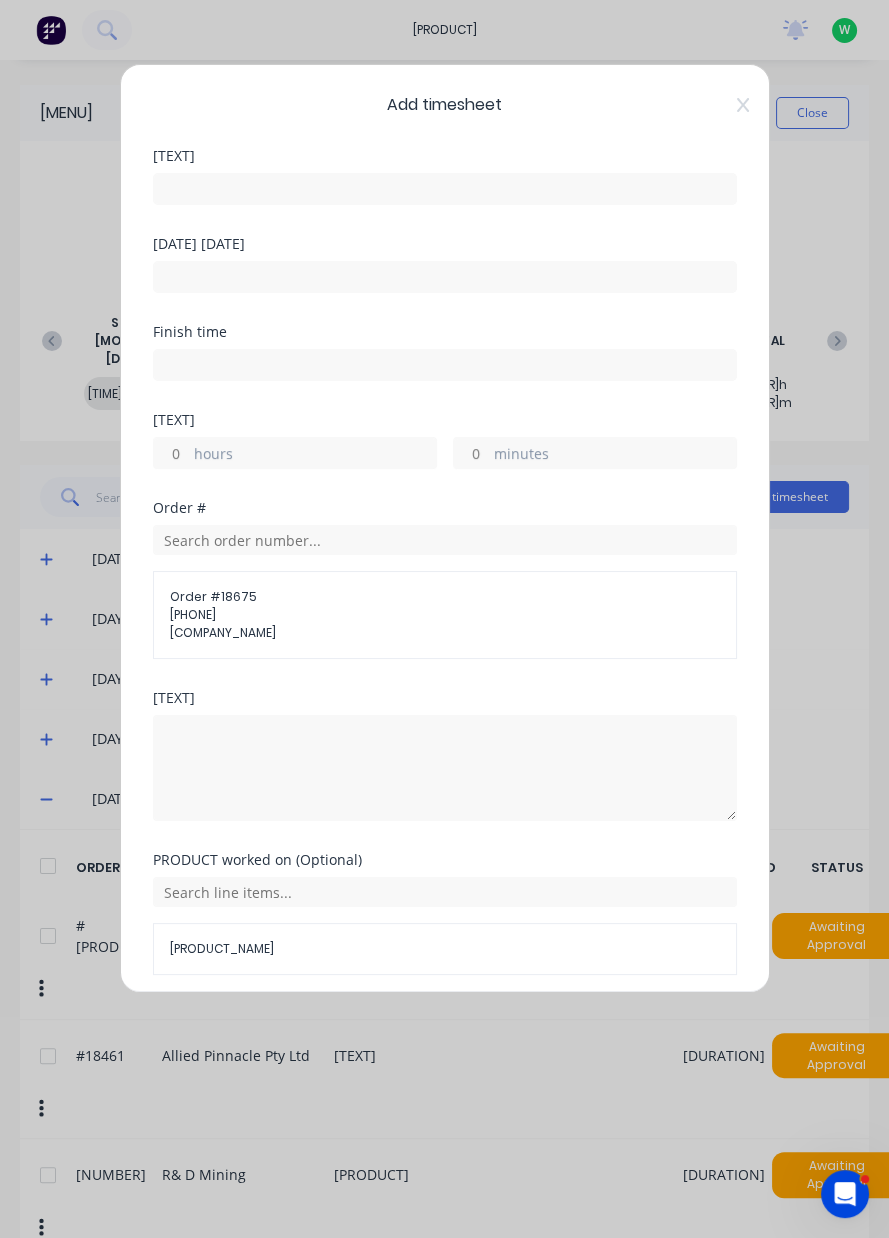 click on "hours" at bounding box center [315, 455] 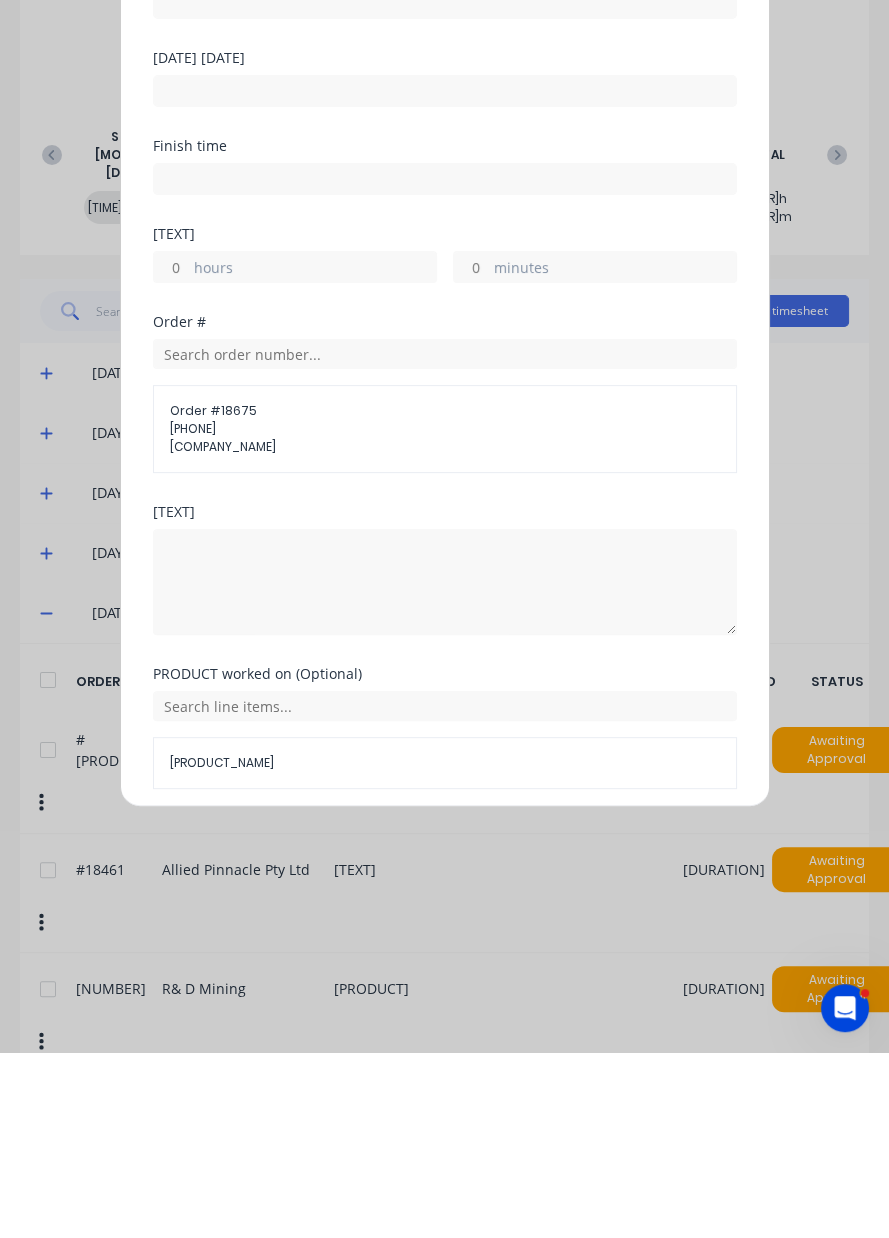 type on "[NUMBER]" 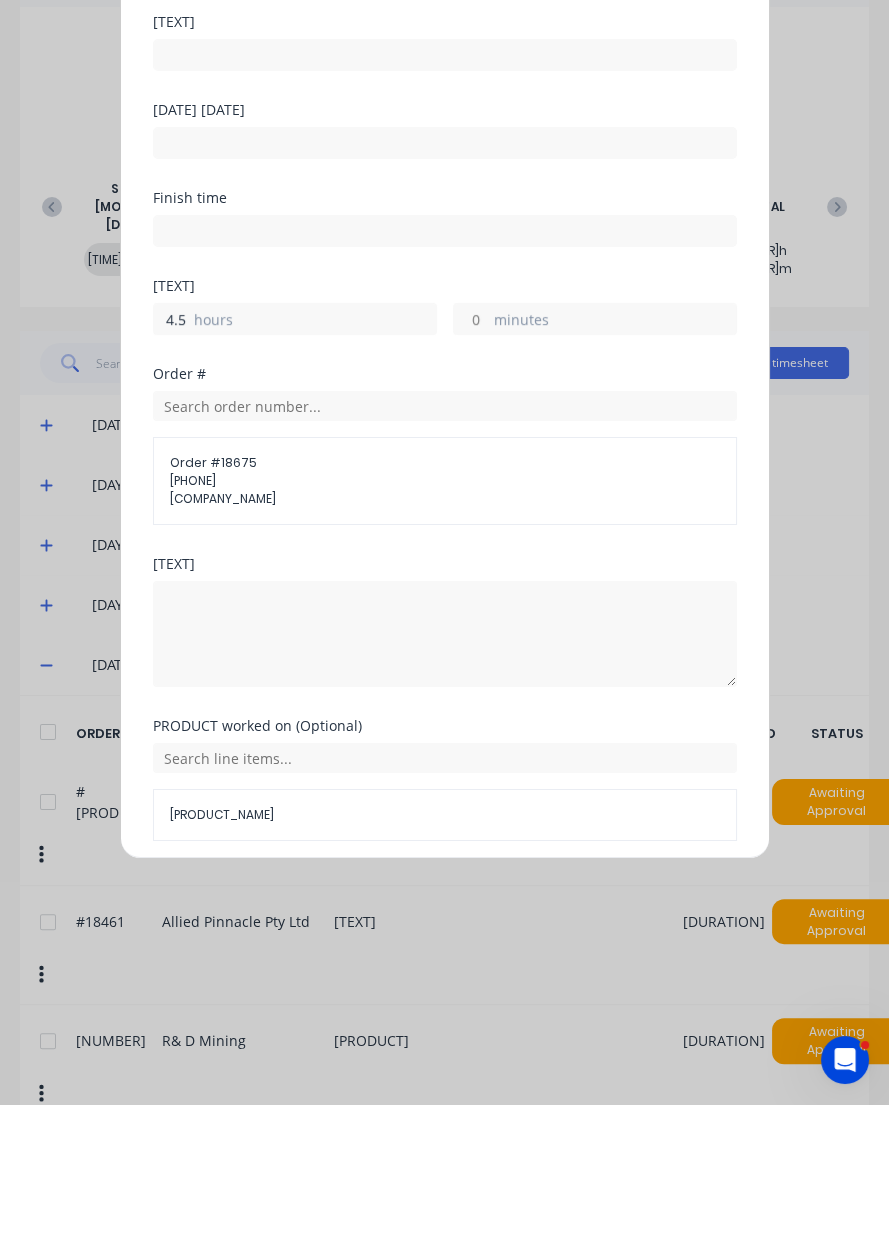 type on "4.5" 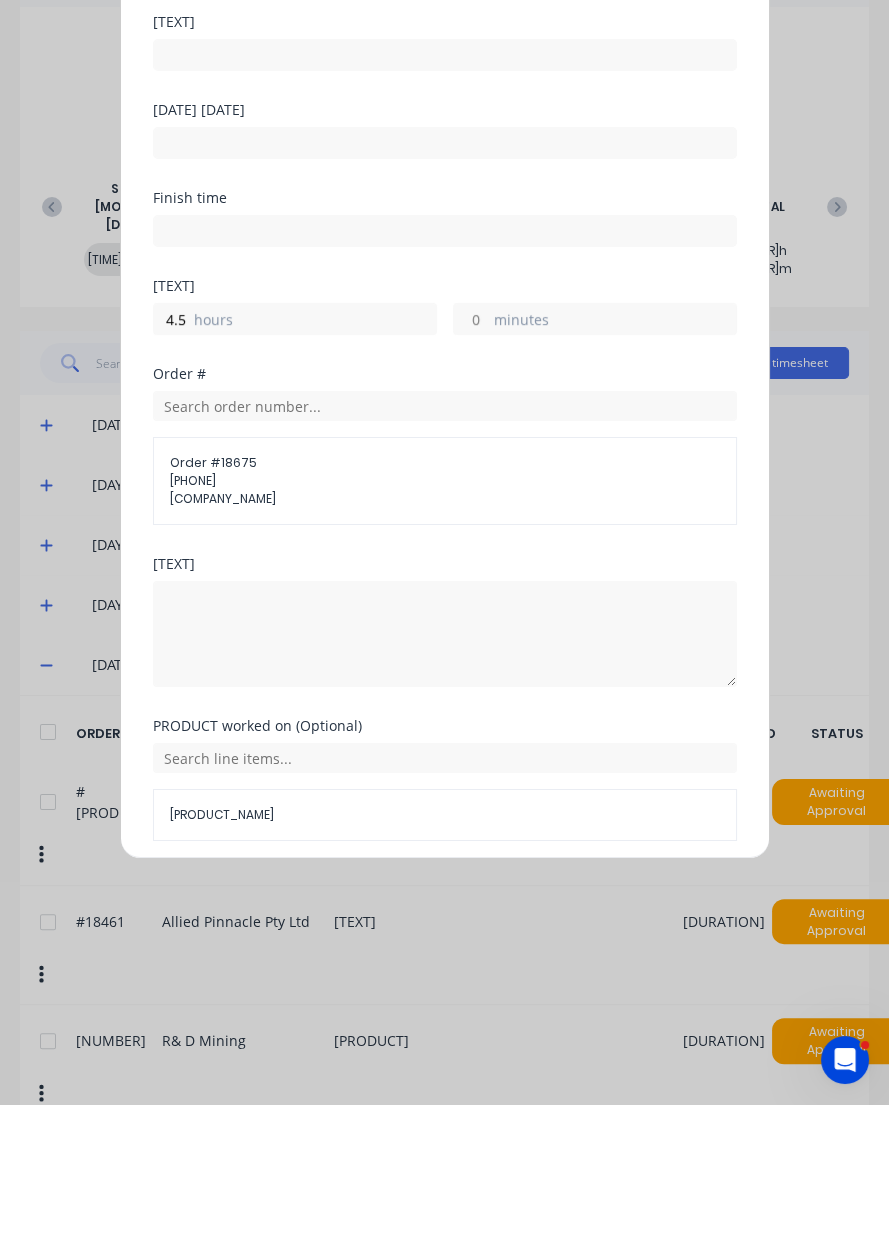 click at bounding box center [445, 189] 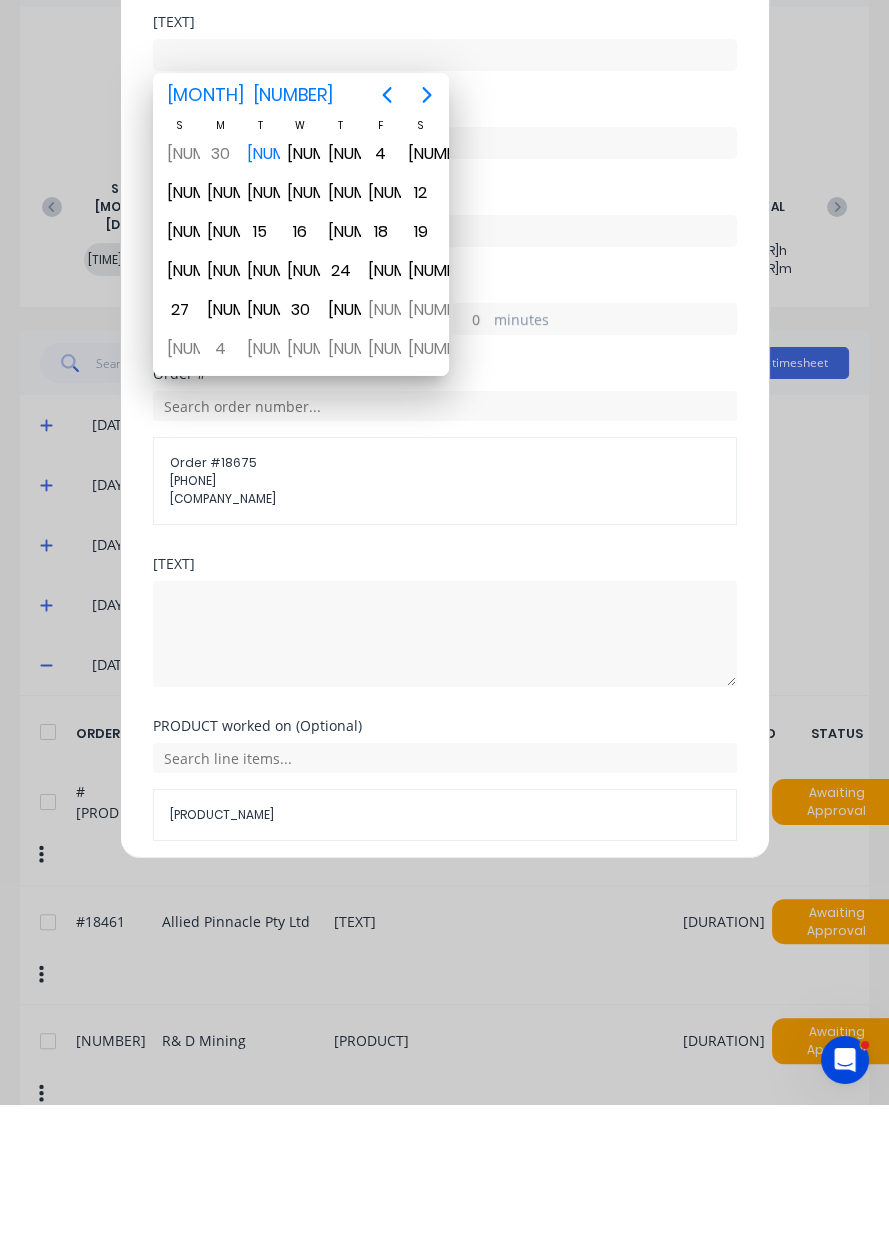 click on "[NUMBER]" at bounding box center (260, 288) 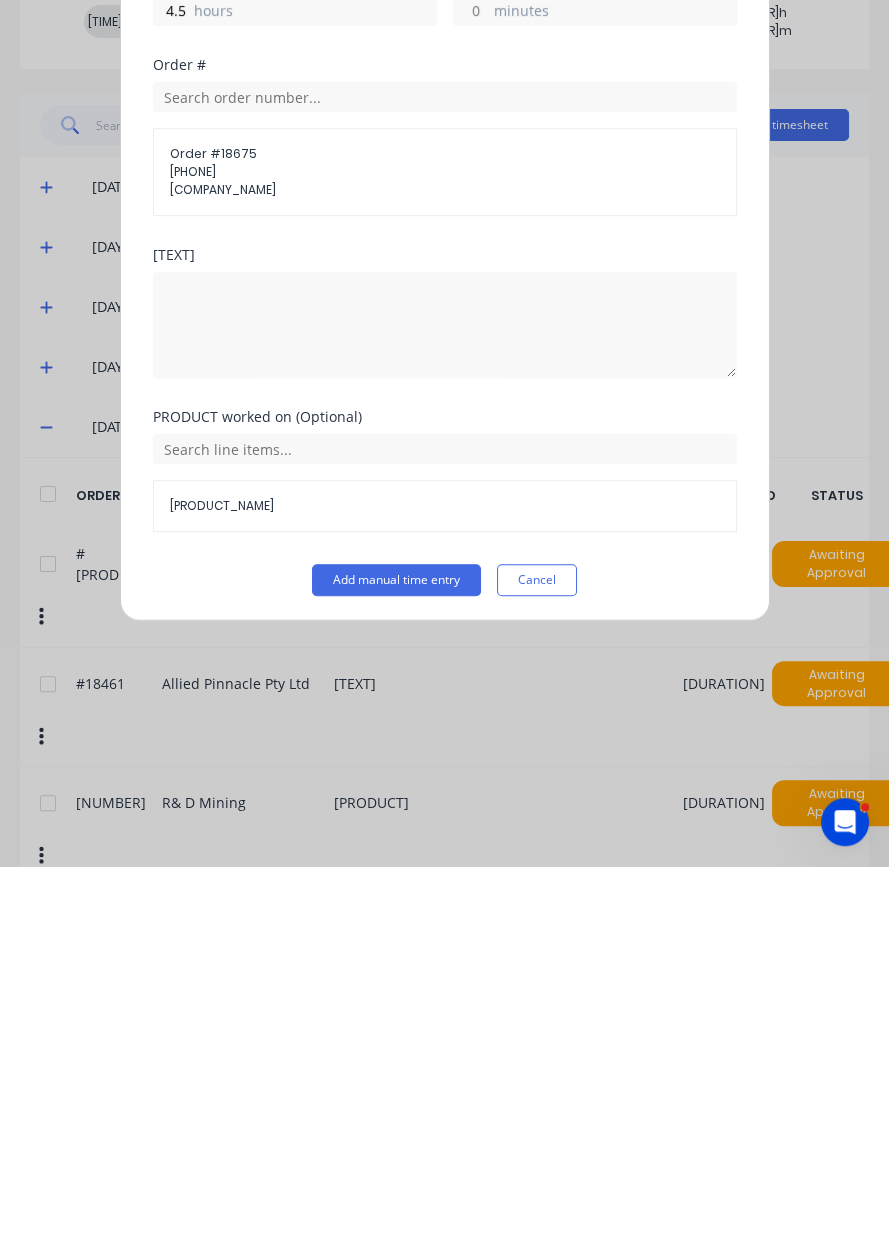 scroll, scrollTop: 0, scrollLeft: 0, axis: both 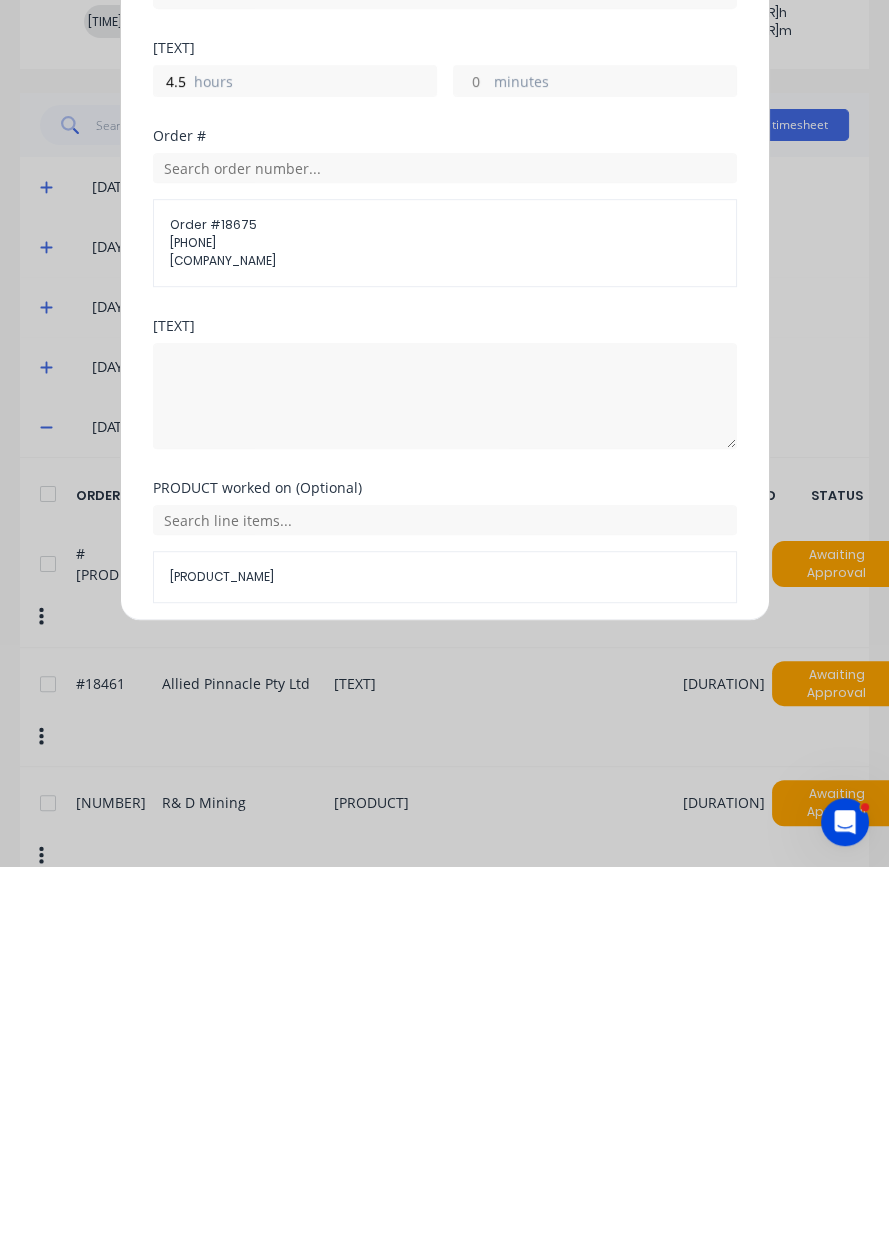 click on "Add manual time entry" at bounding box center [396, 1023] 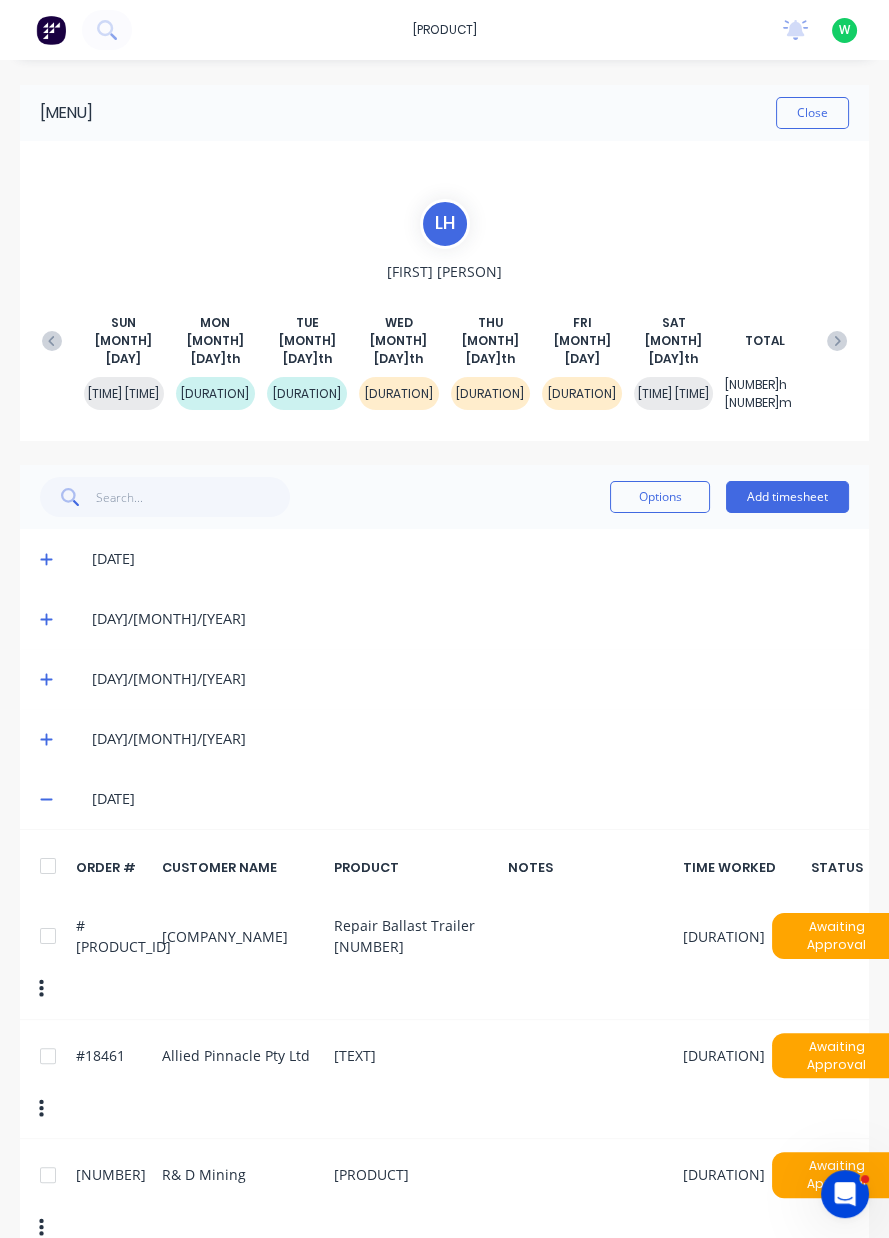 click at bounding box center [837, 341] 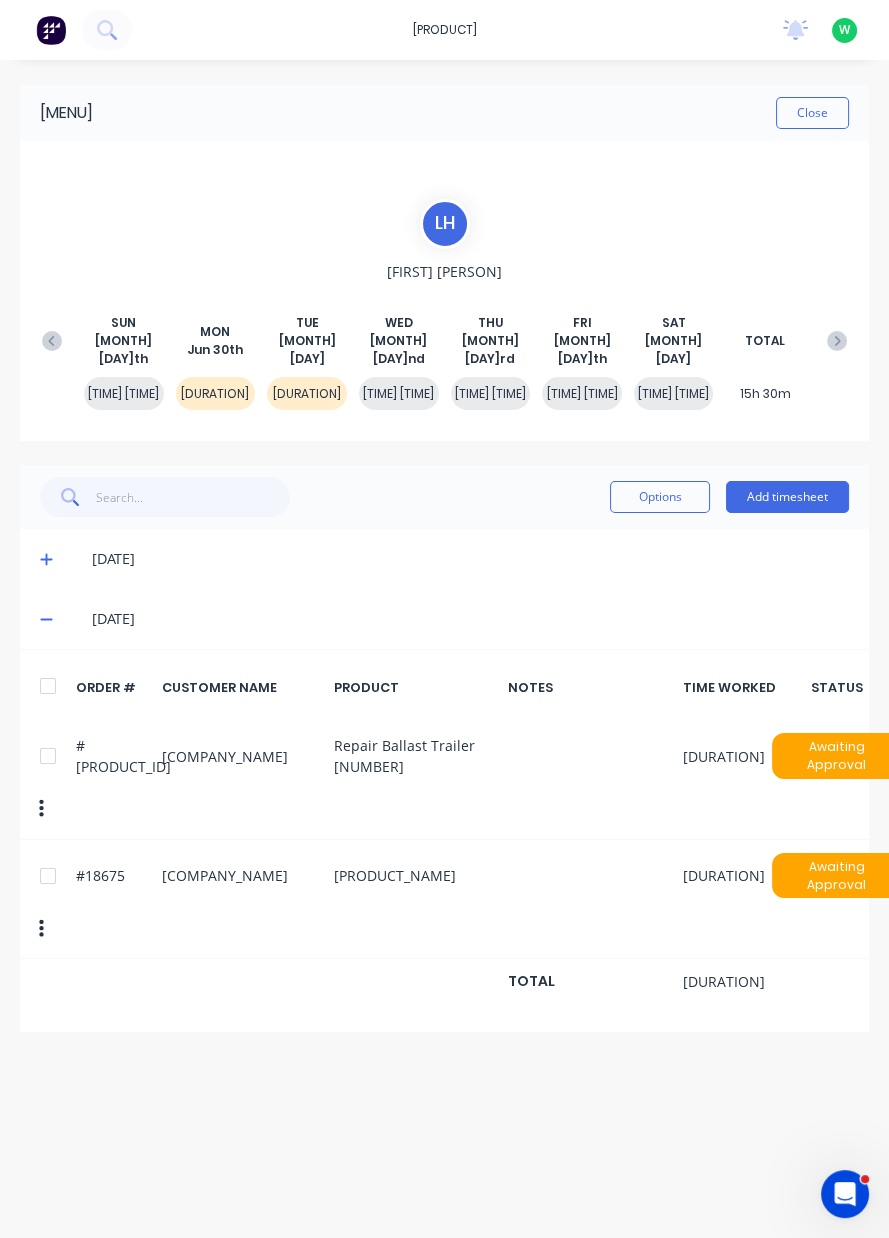 click on "Add timesheet" at bounding box center (787, 497) 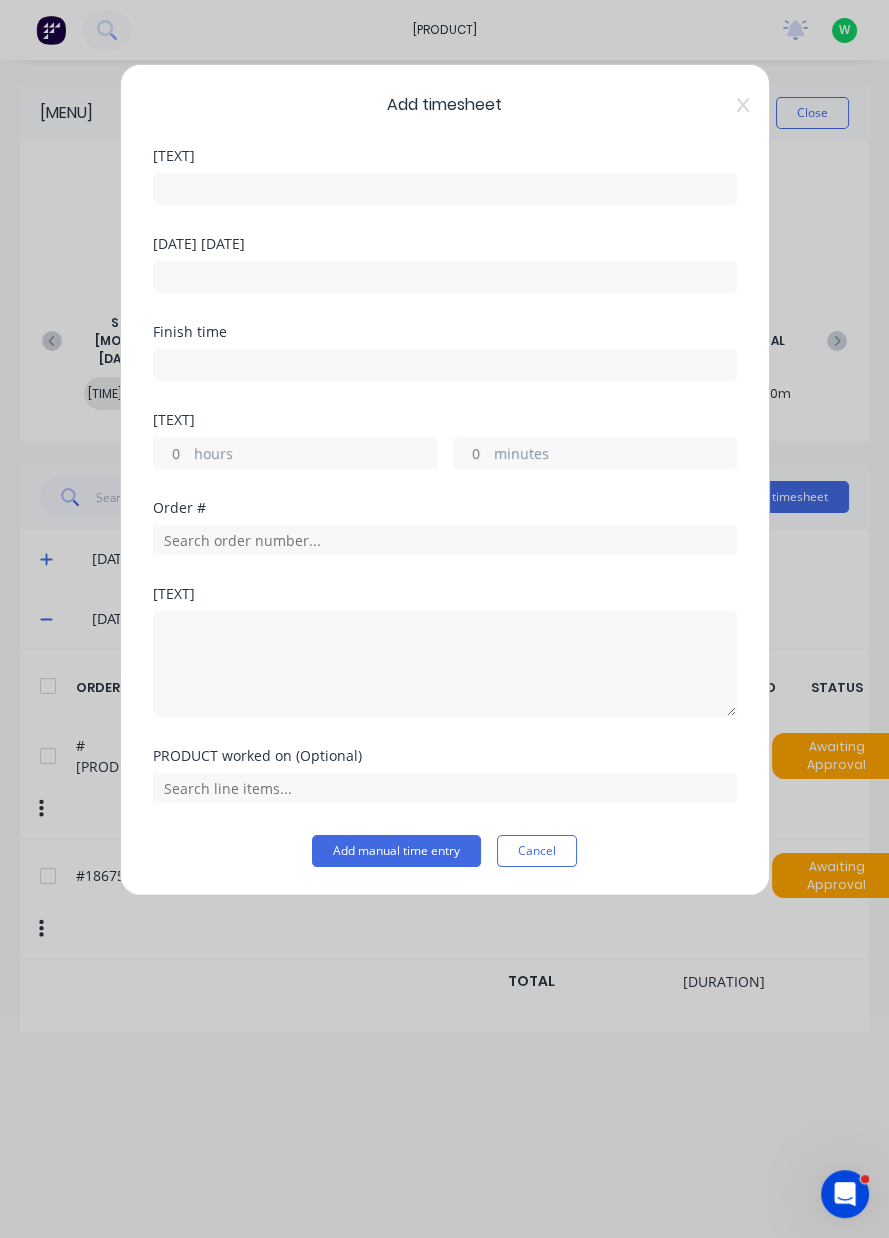 click on "[HOURS] [HOURS] [HOURS] [HOURS]" at bounding box center (445, 441) 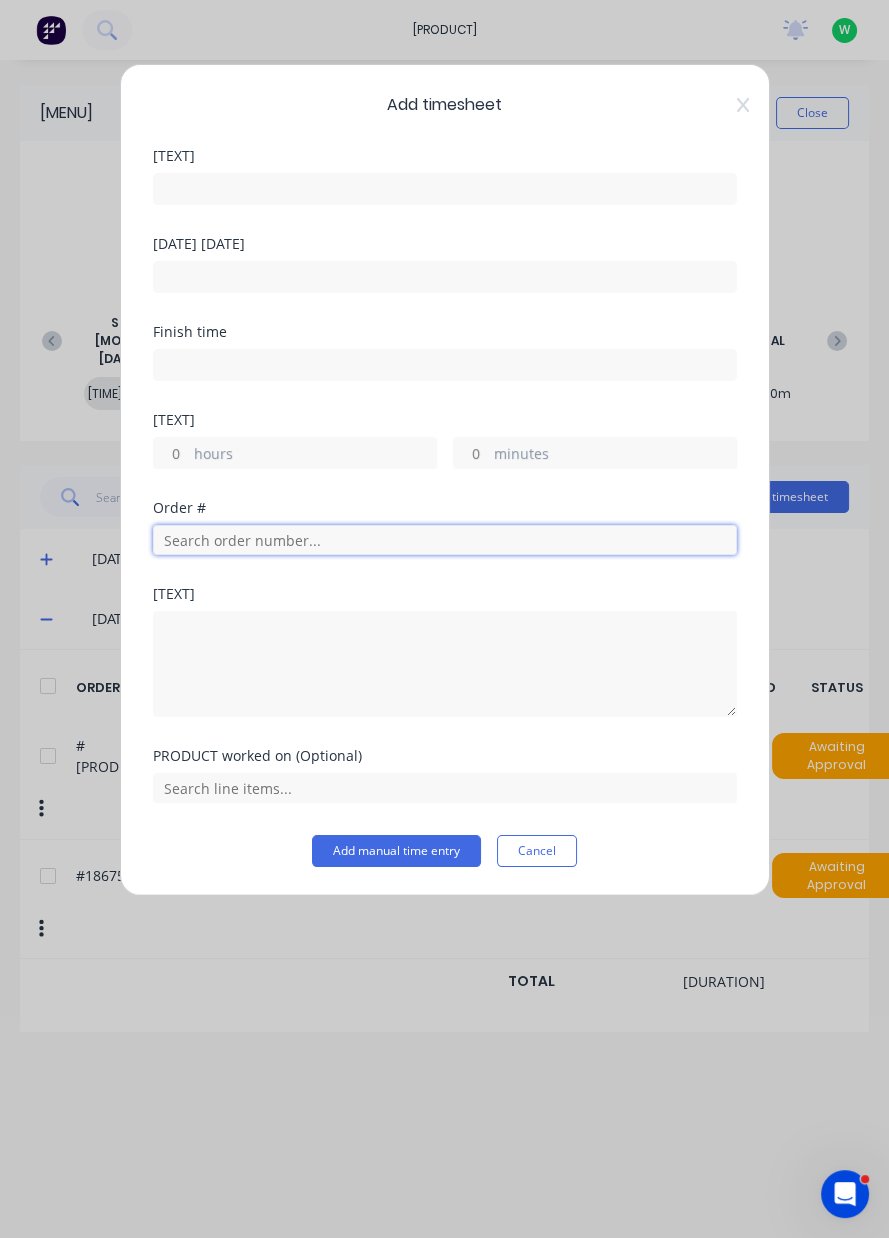 click at bounding box center [445, 540] 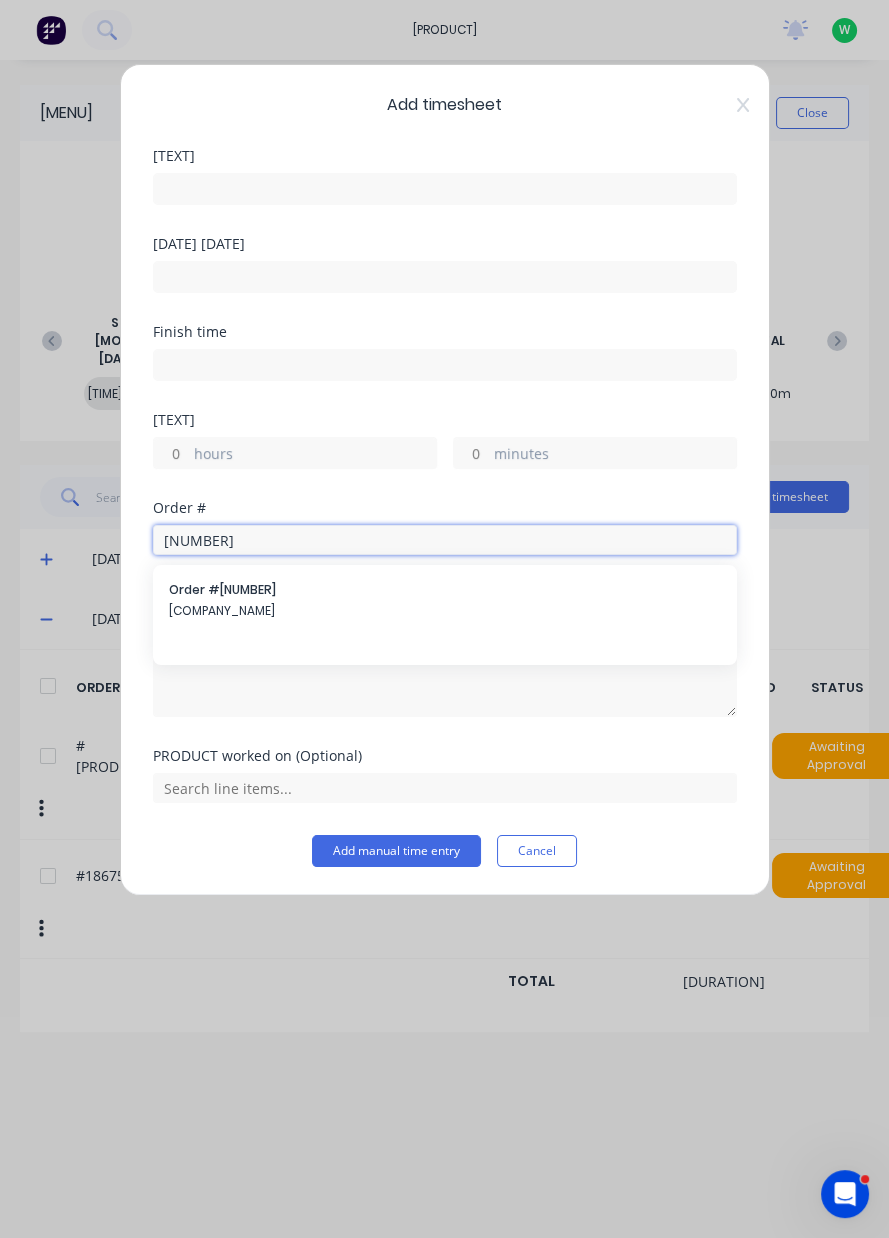 type on "[NUMBER]" 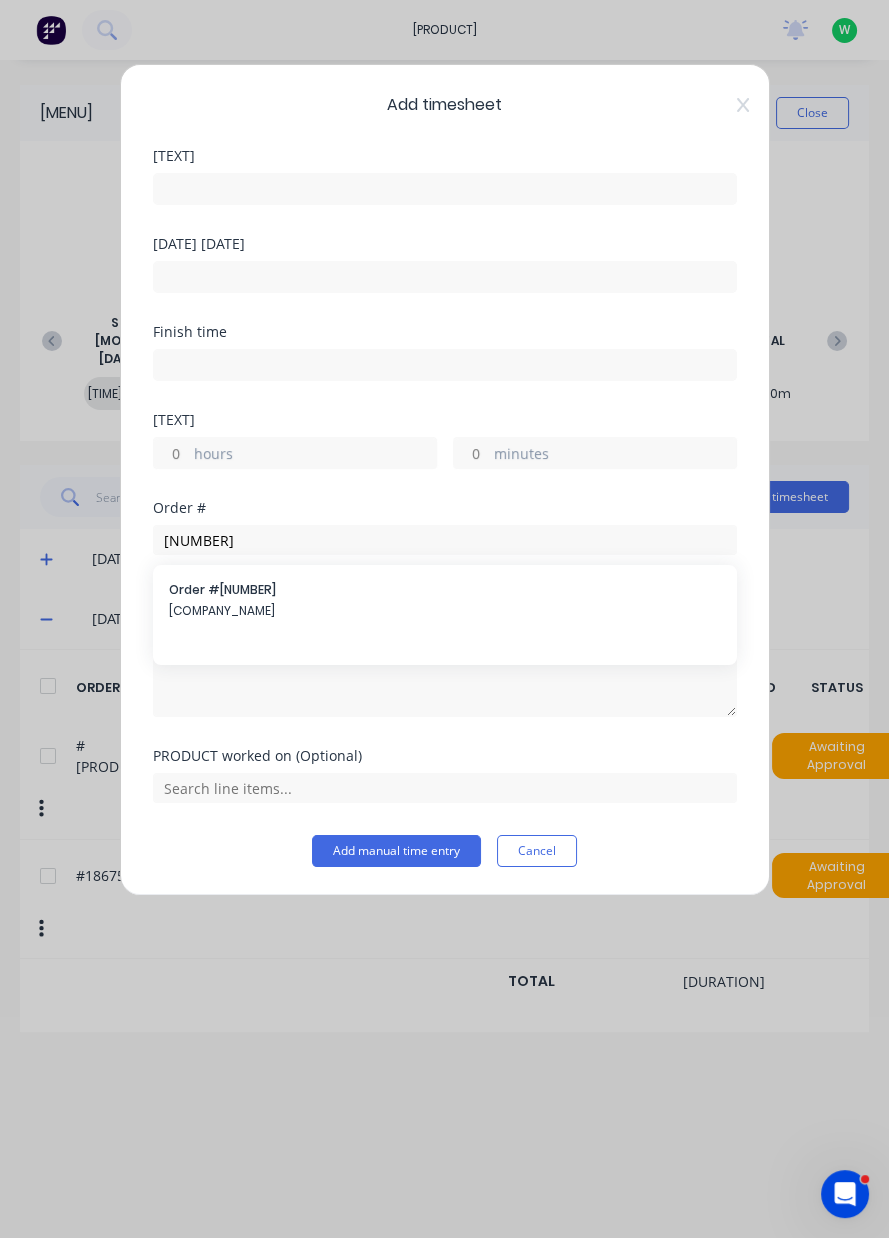 click on "[COMPANY_NAME]" at bounding box center [445, 611] 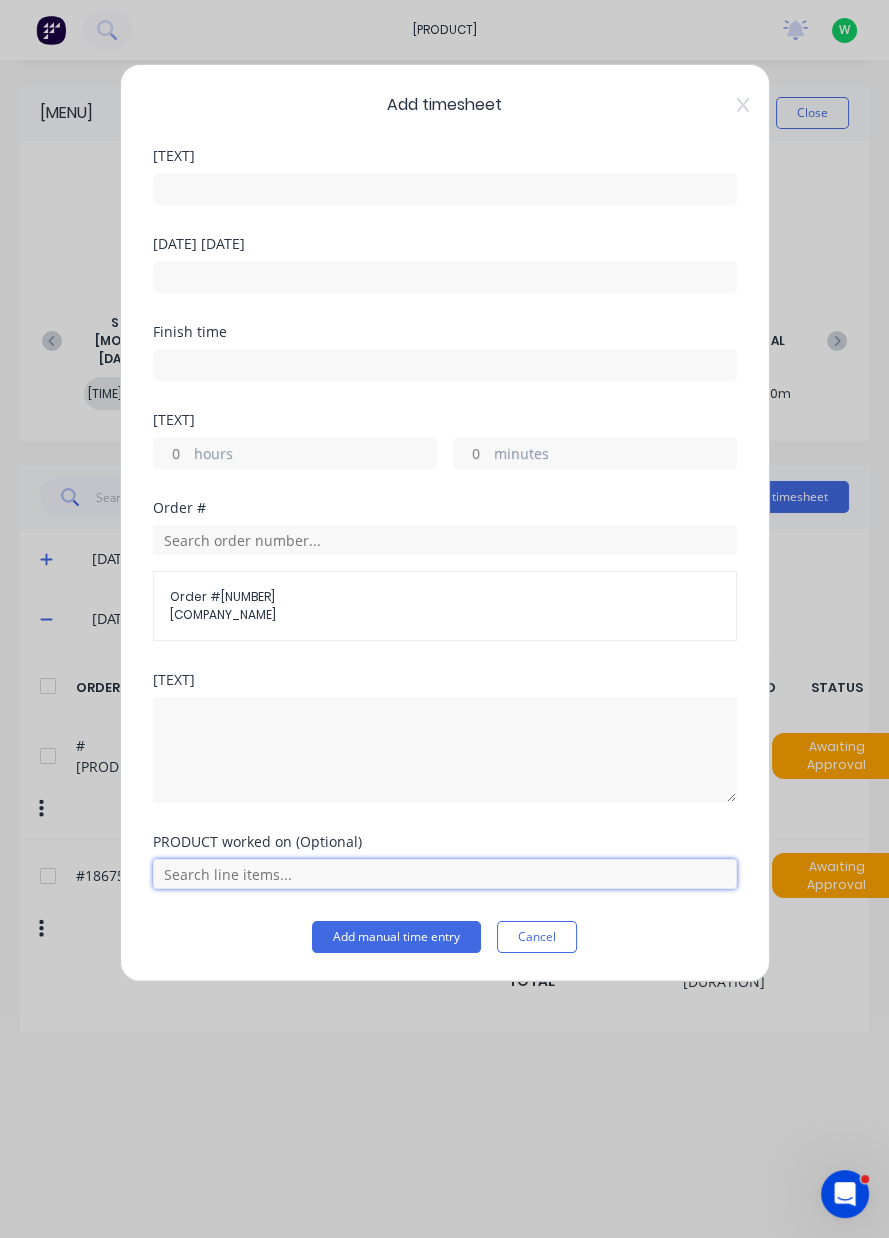 click at bounding box center (445, 874) 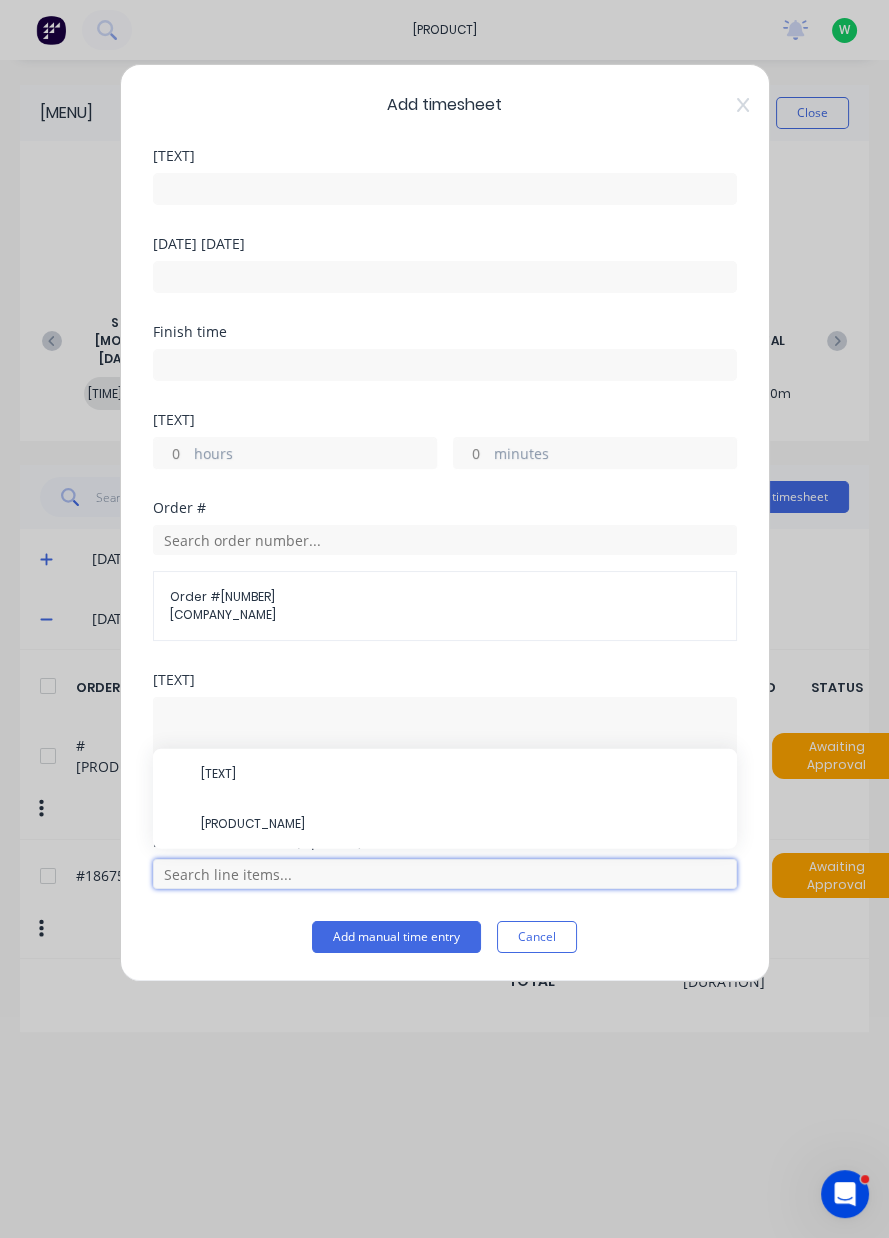 click at bounding box center (445, 874) 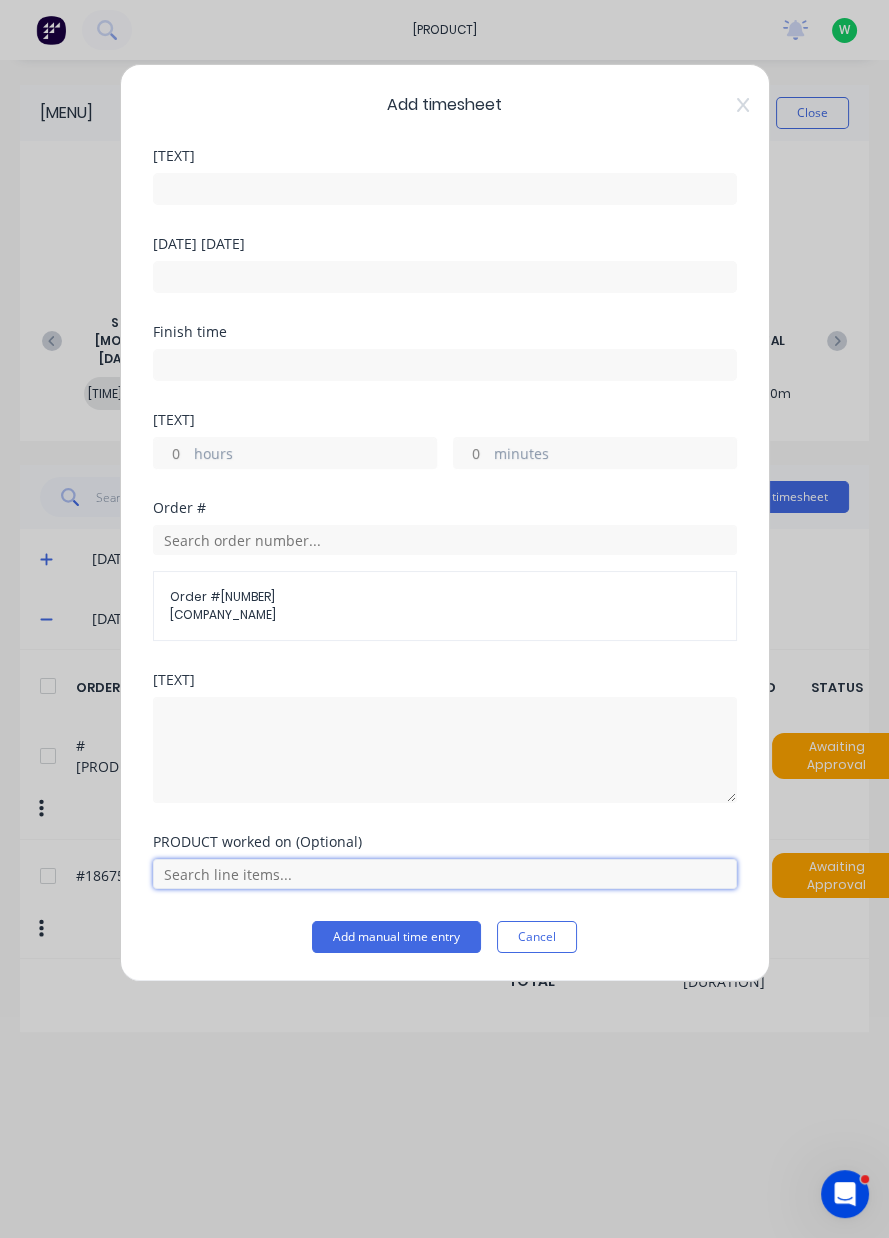 click at bounding box center (445, 874) 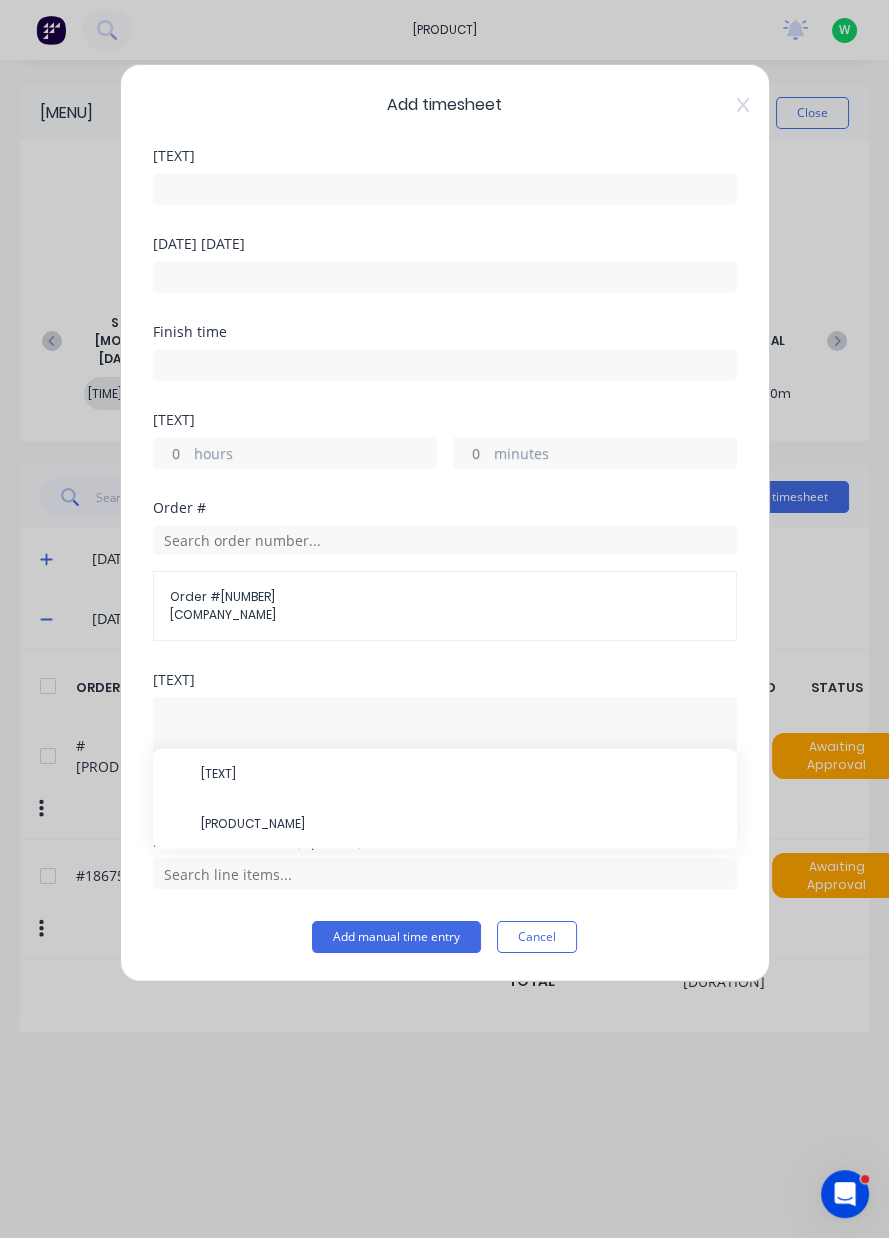 click on "[PRODUCT_NAME]" at bounding box center [461, 774] 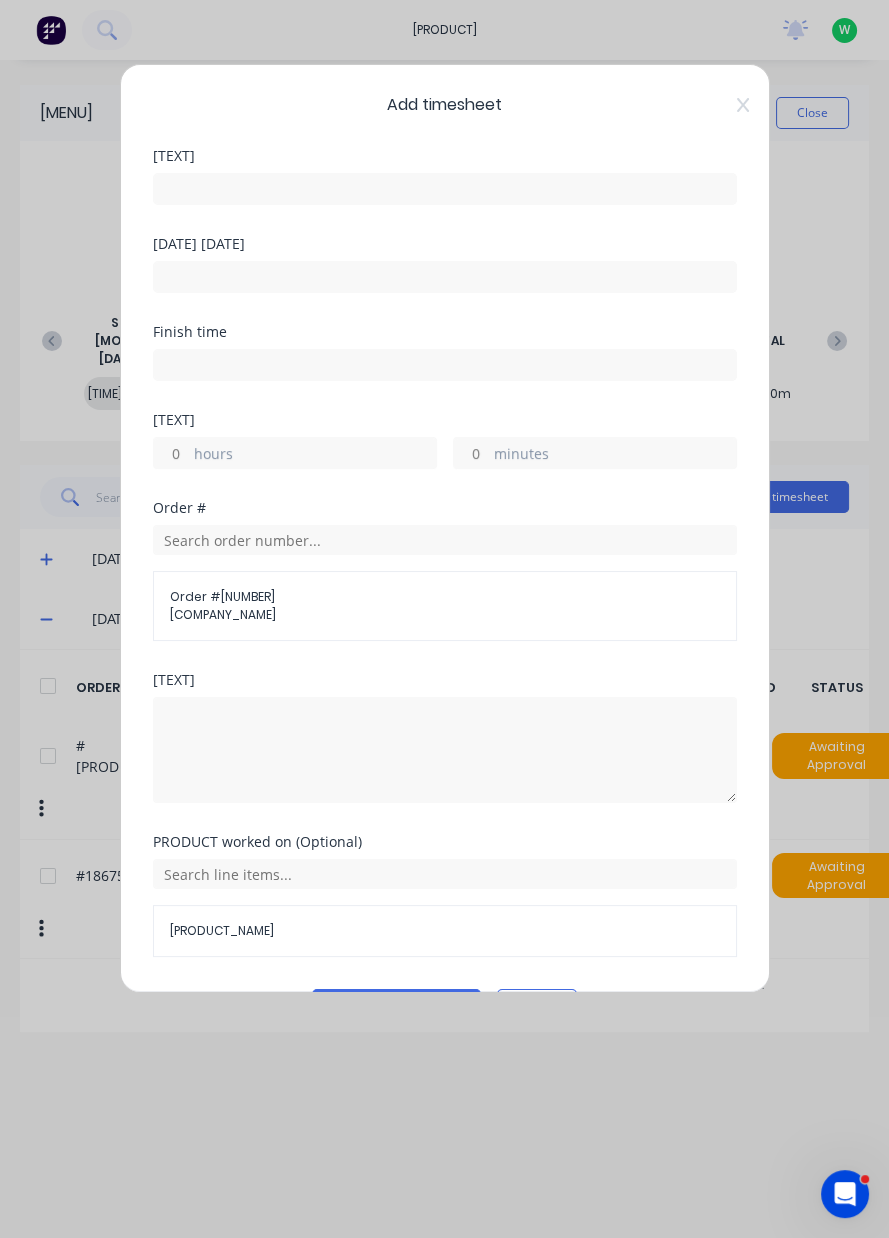 click on "hours" at bounding box center (315, 455) 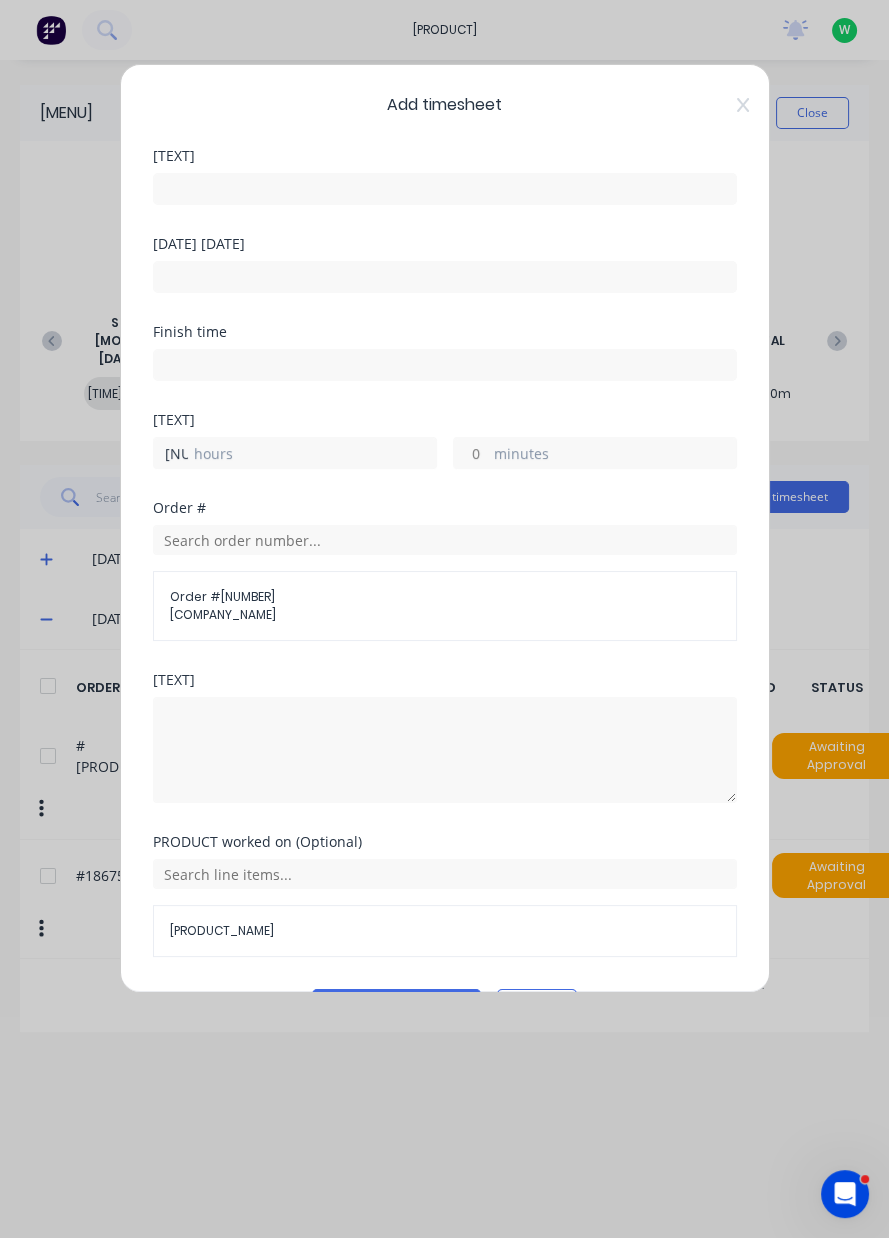 type on "[NUMBER]" 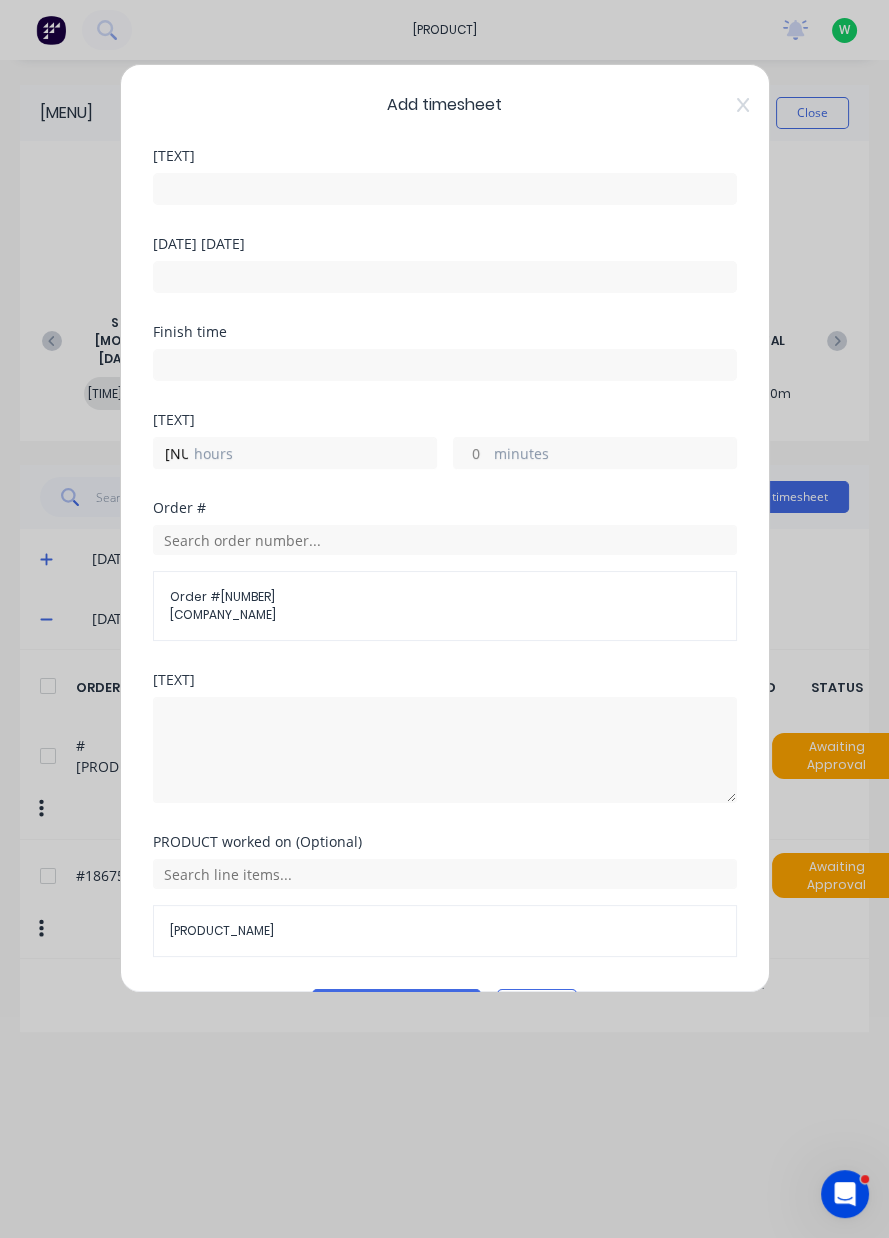 click at bounding box center (445, 189) 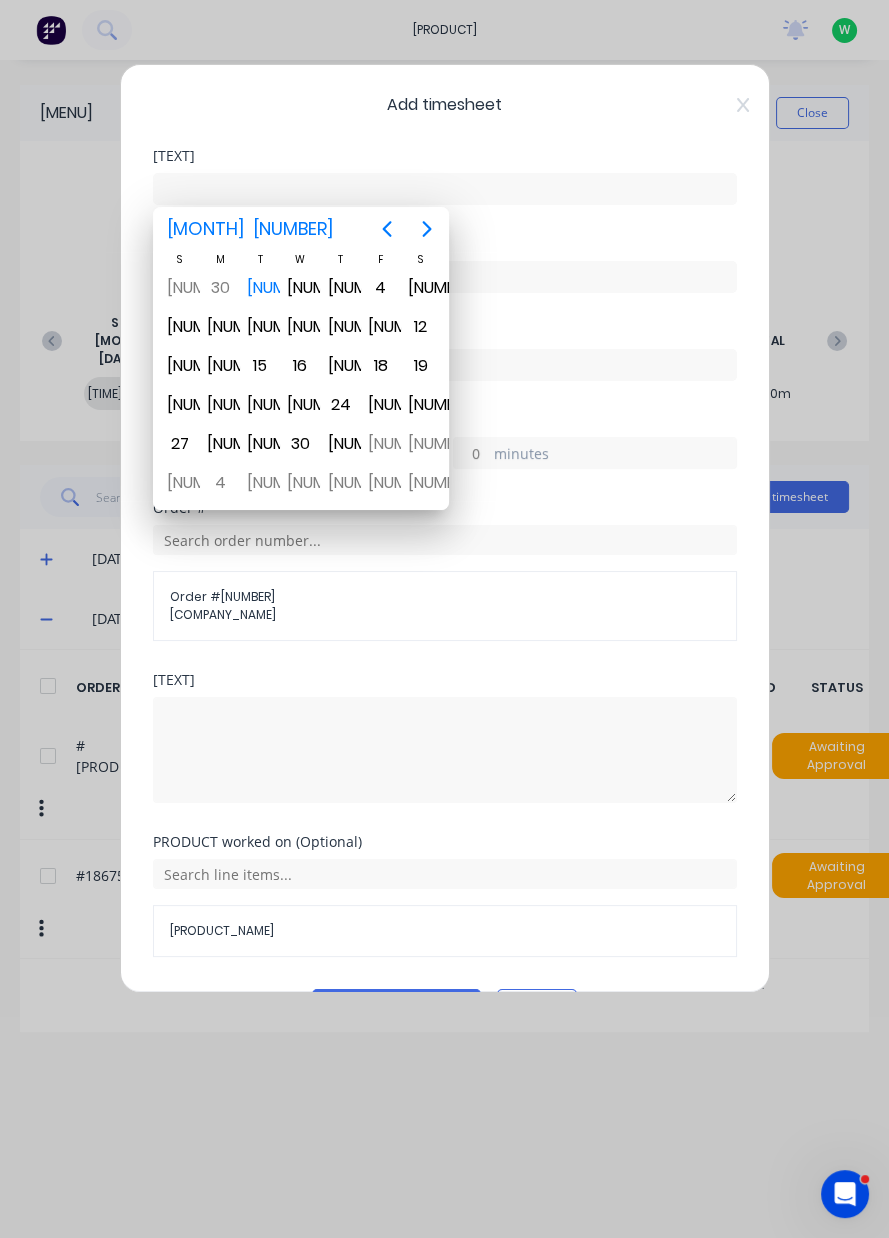 click on "[NUMBER]" at bounding box center (260, 288) 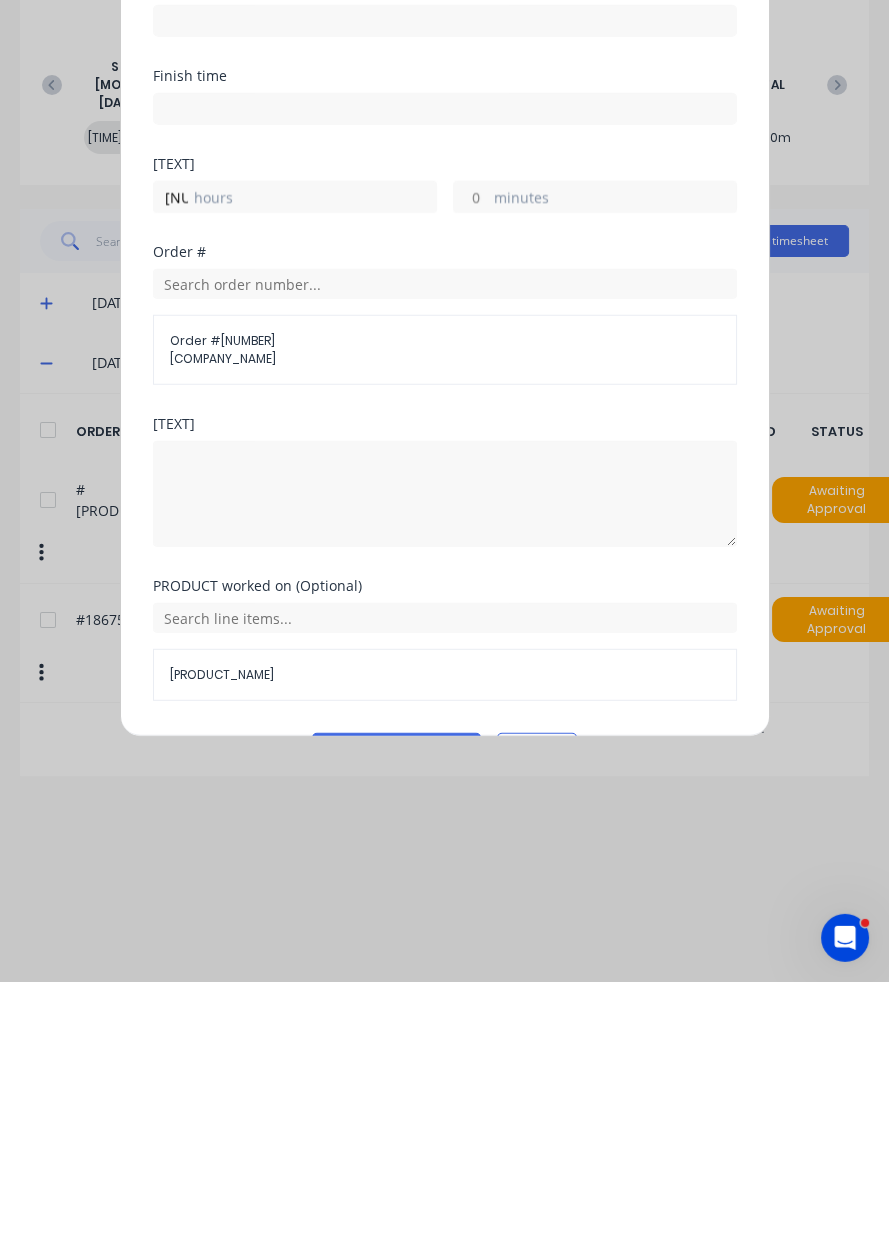 click on "Add manual time entry" at bounding box center (396, 1005) 